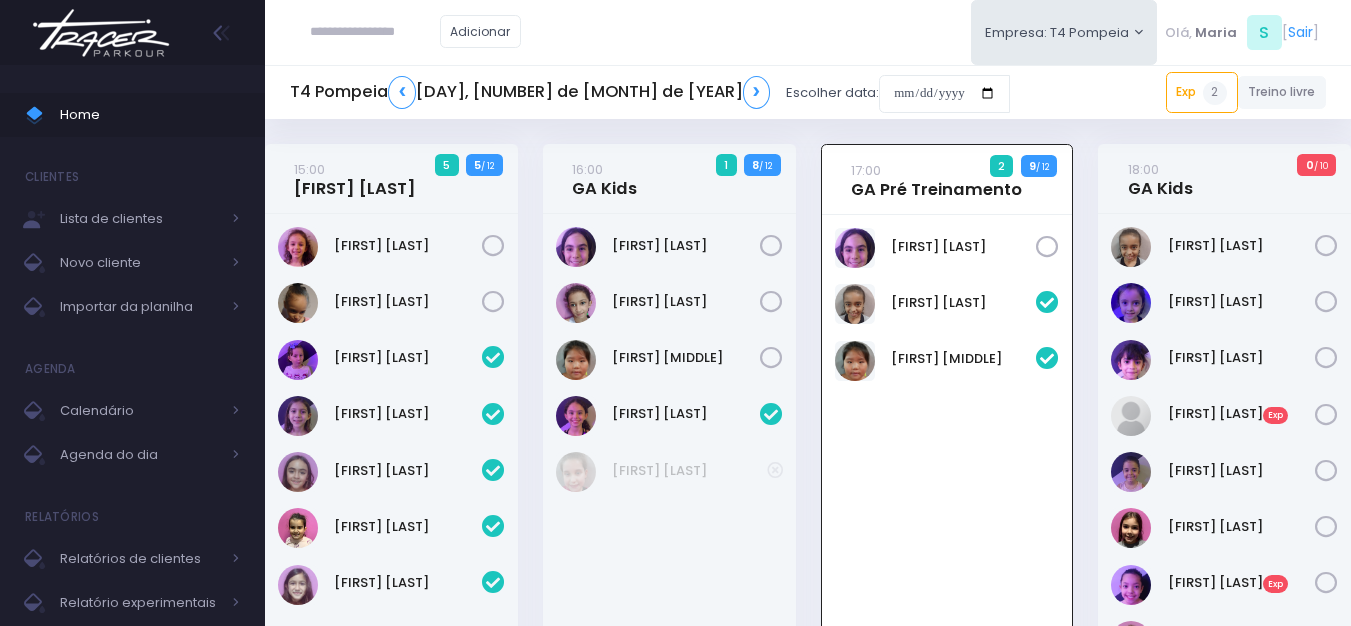 scroll, scrollTop: 144, scrollLeft: 0, axis: vertical 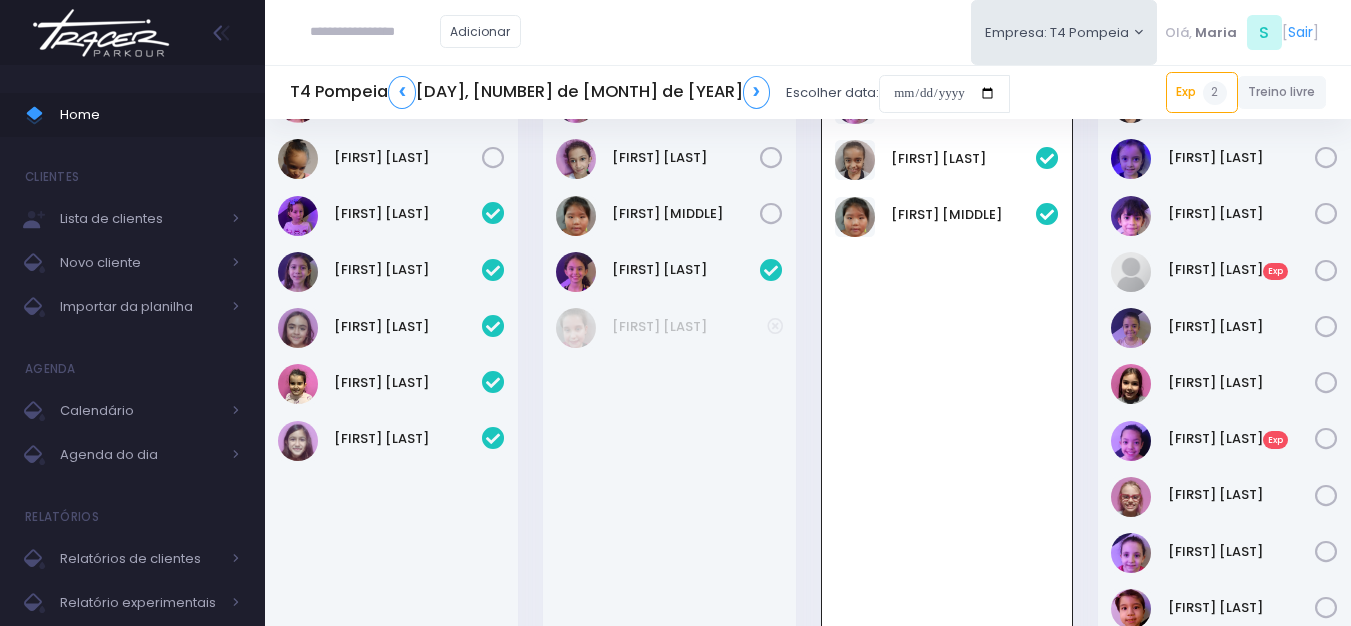 click at bounding box center (101, 33) 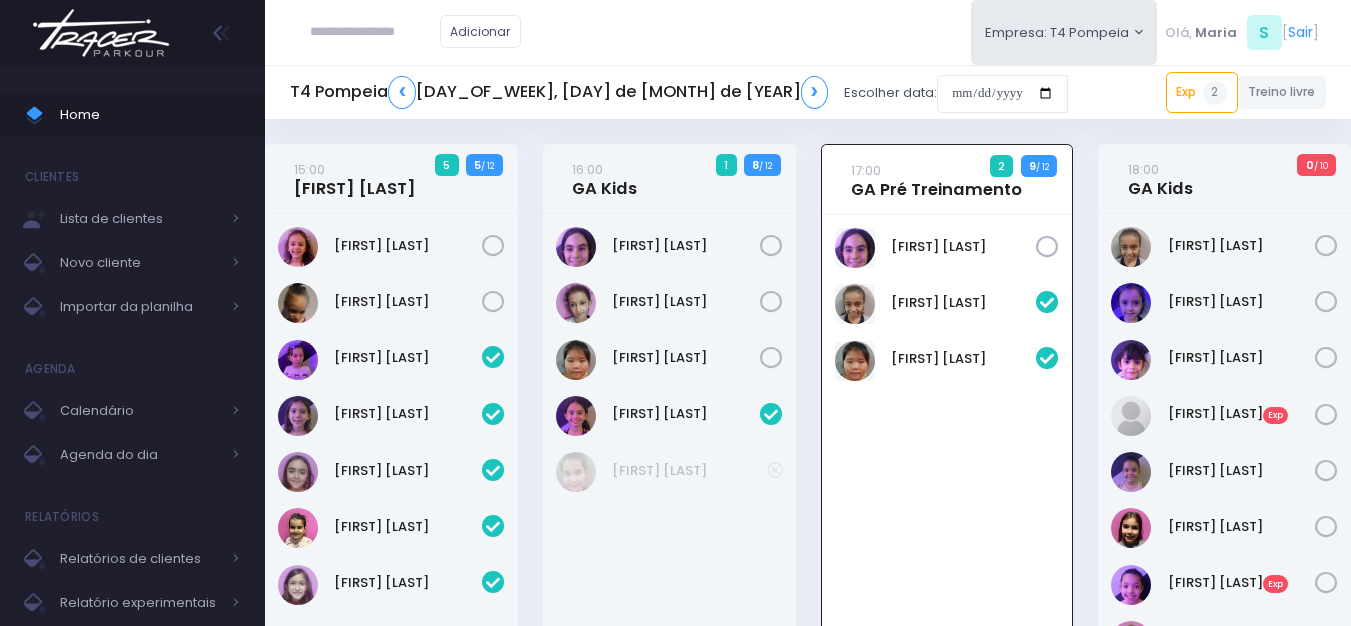 scroll, scrollTop: 144, scrollLeft: 0, axis: vertical 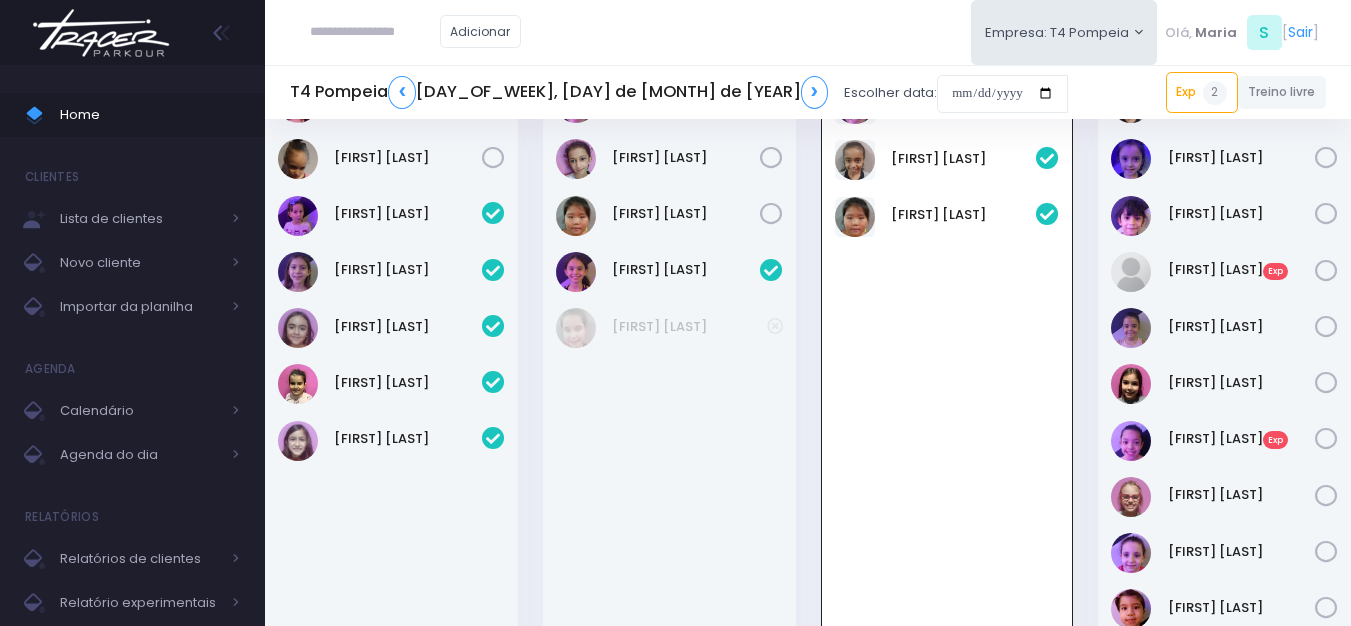 click at bounding box center (101, 33) 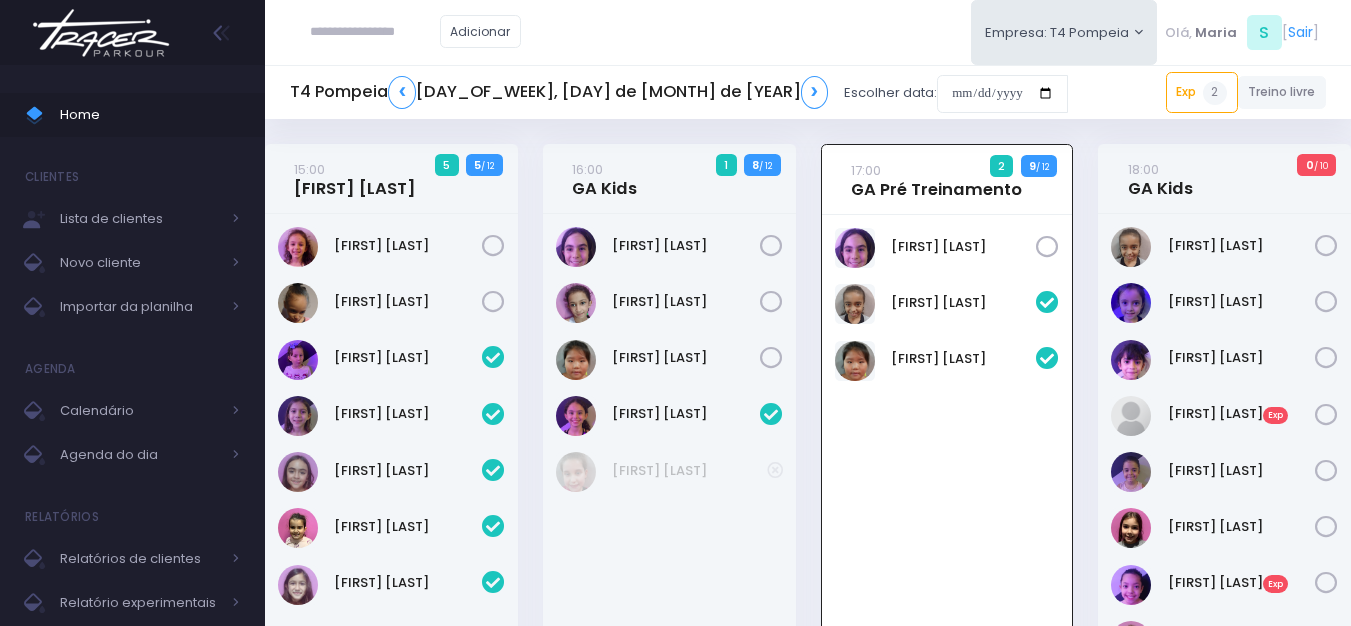 scroll, scrollTop: 144, scrollLeft: 0, axis: vertical 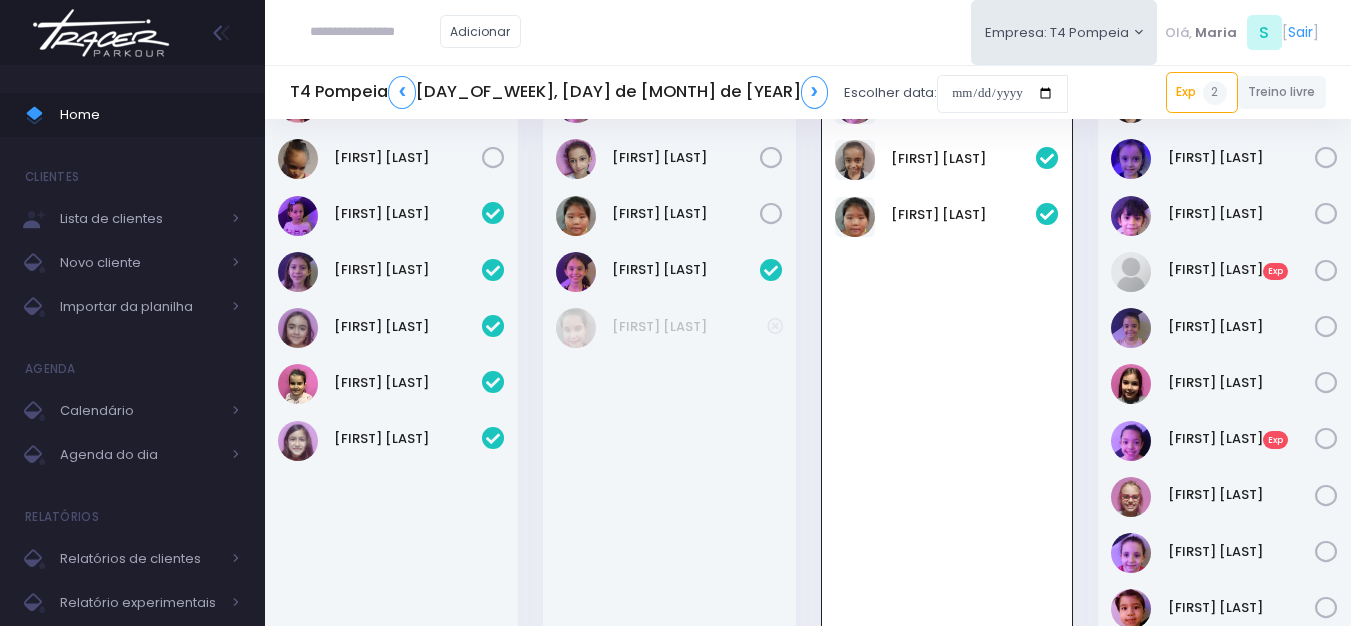 click at bounding box center [101, 33] 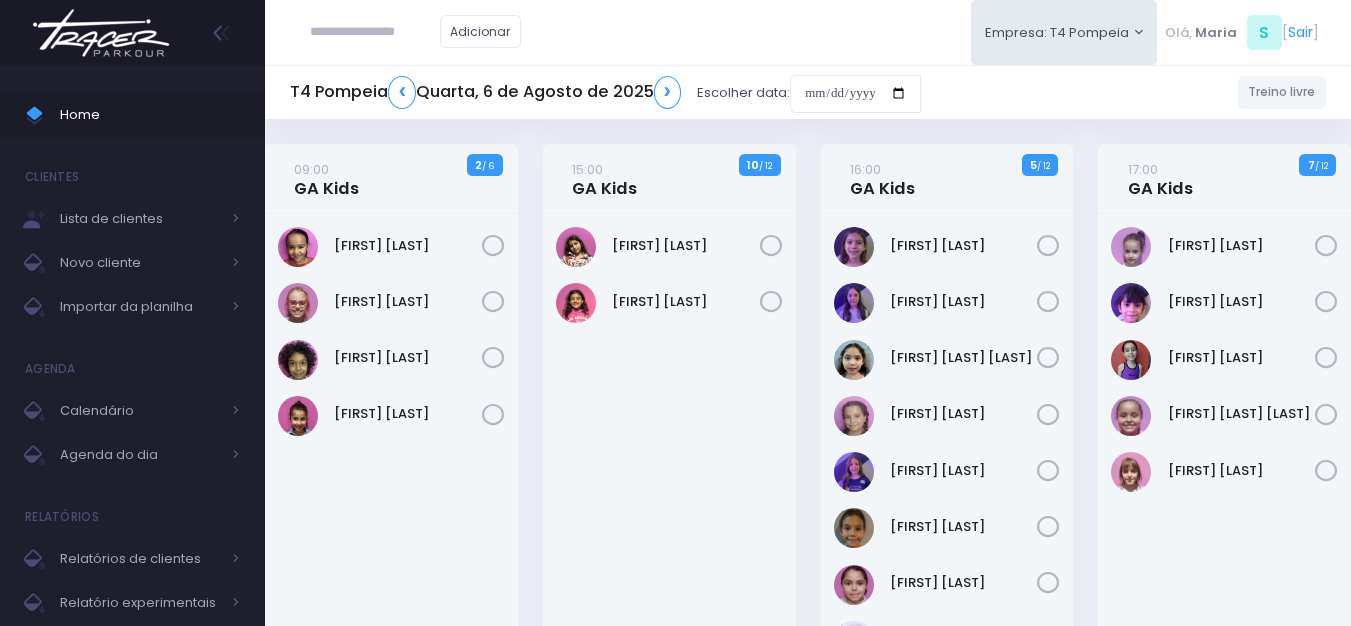 scroll, scrollTop: 0, scrollLeft: 0, axis: both 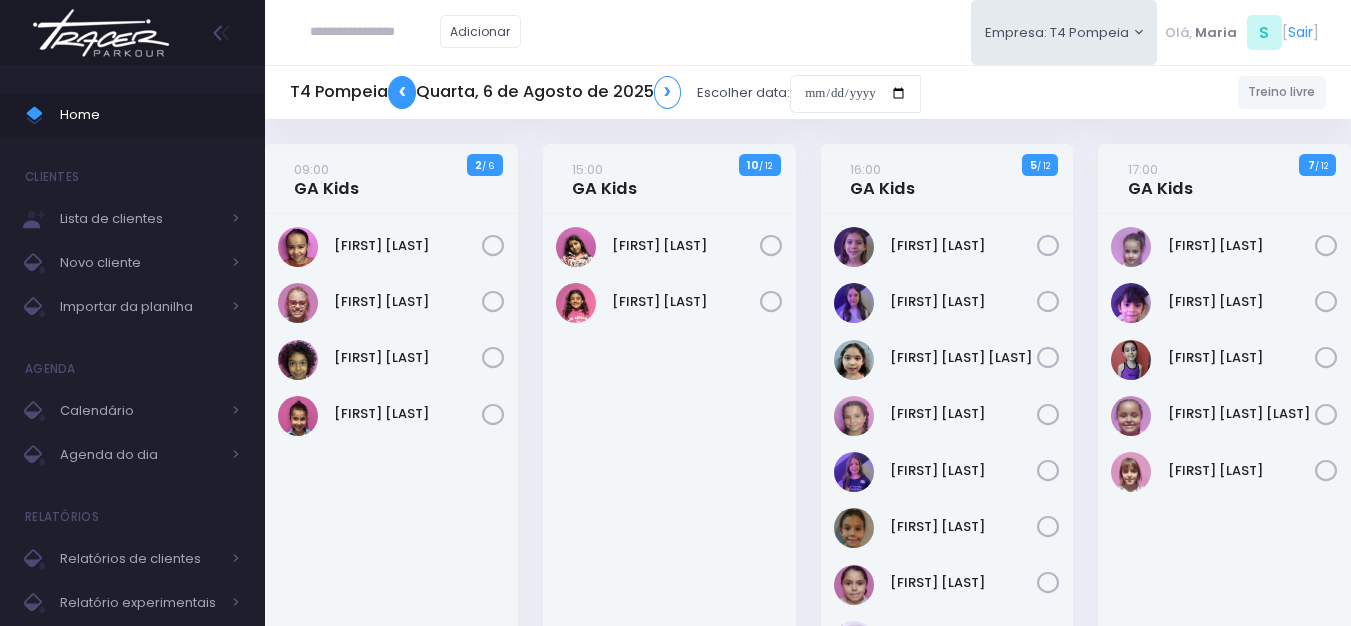 click on "❮" at bounding box center [402, 92] 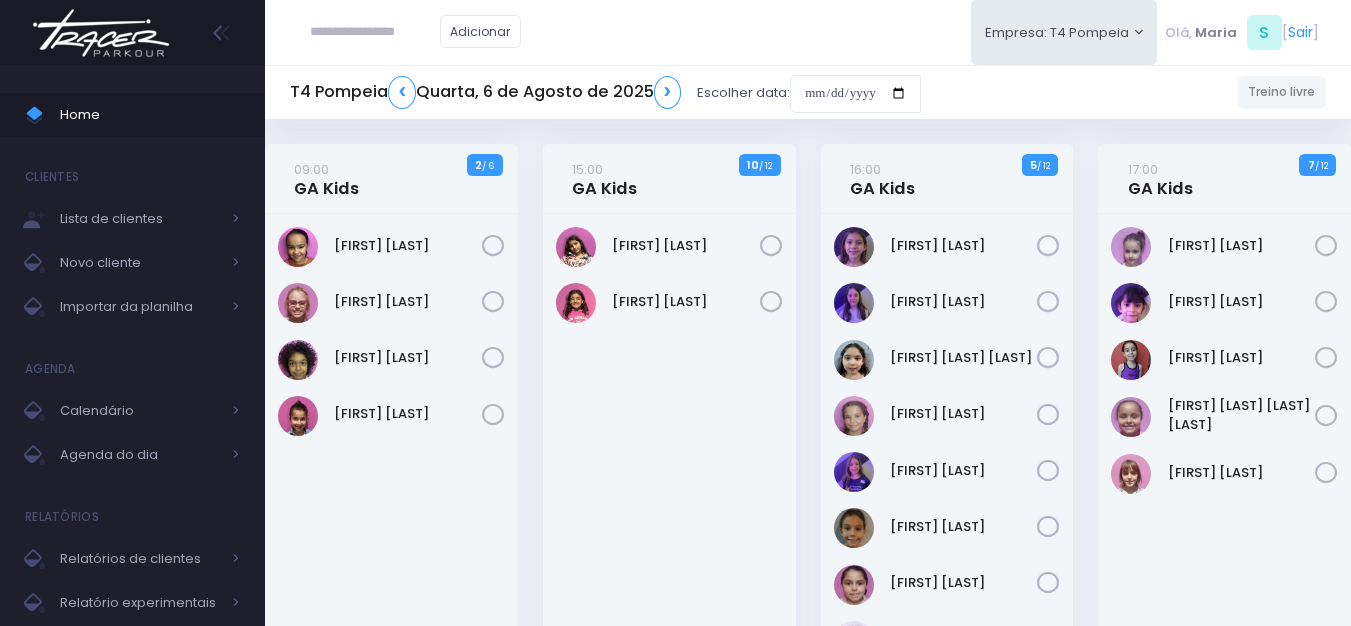 scroll, scrollTop: 0, scrollLeft: 0, axis: both 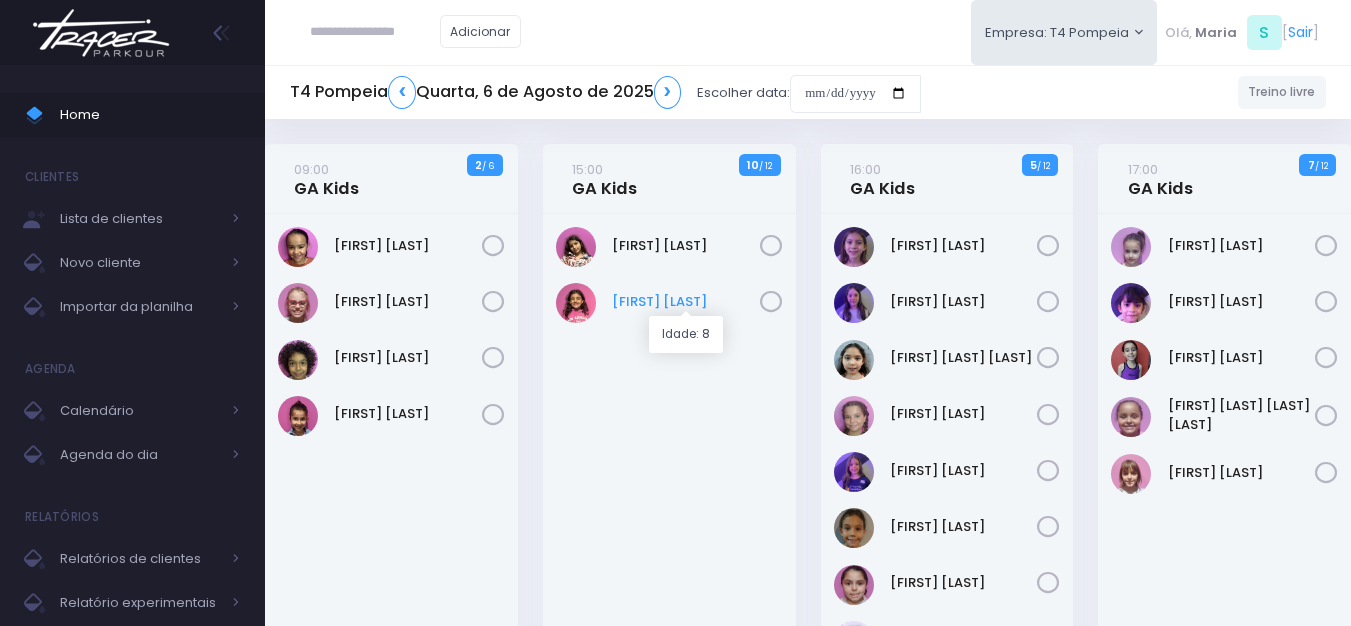 click on "Maria Orpheu" at bounding box center [686, 302] 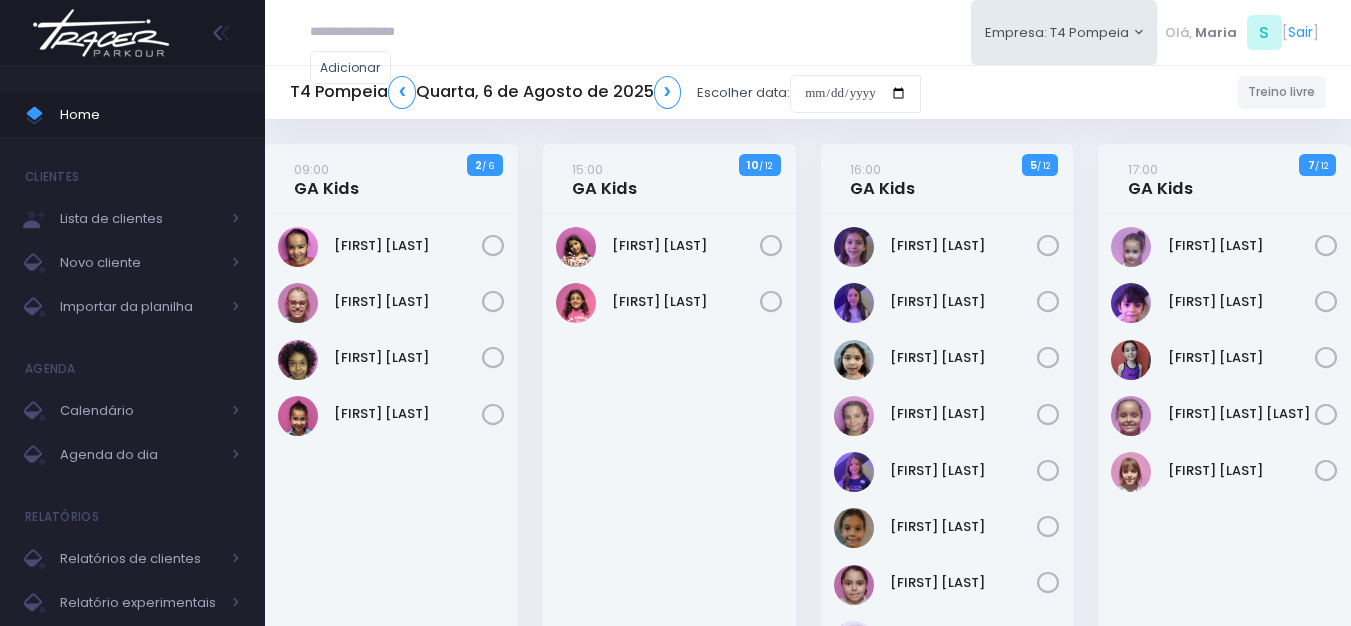 scroll, scrollTop: 0, scrollLeft: 0, axis: both 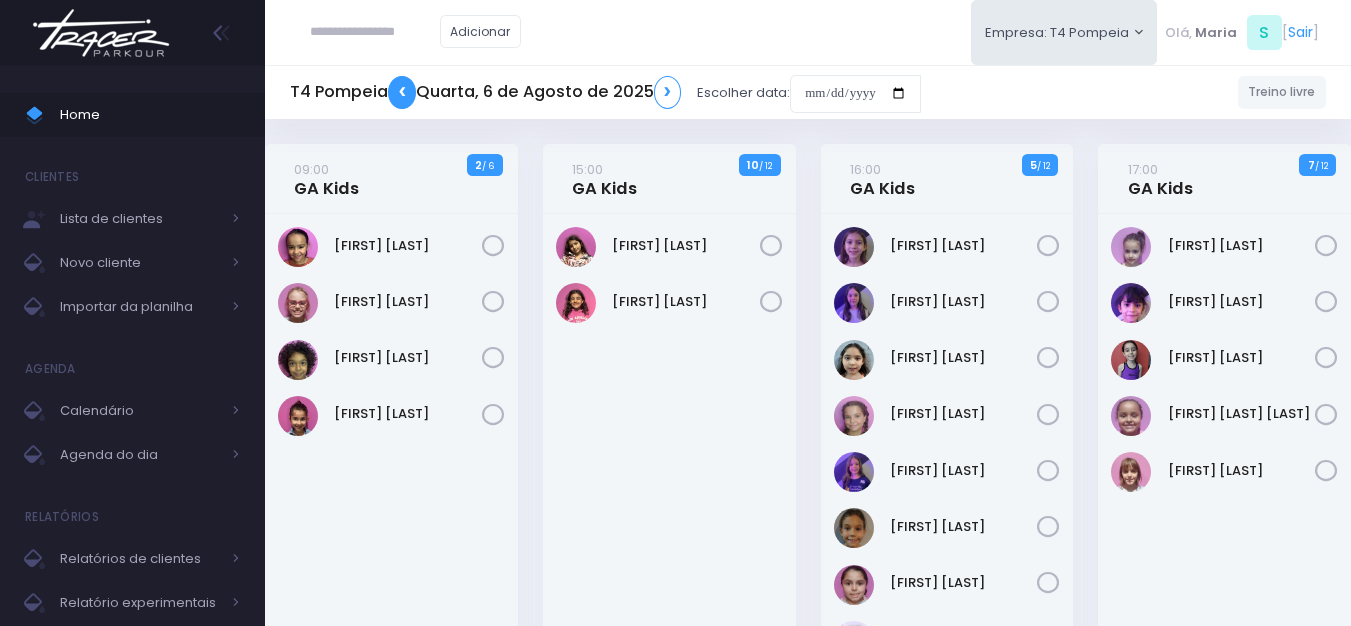click on "❮" at bounding box center (402, 92) 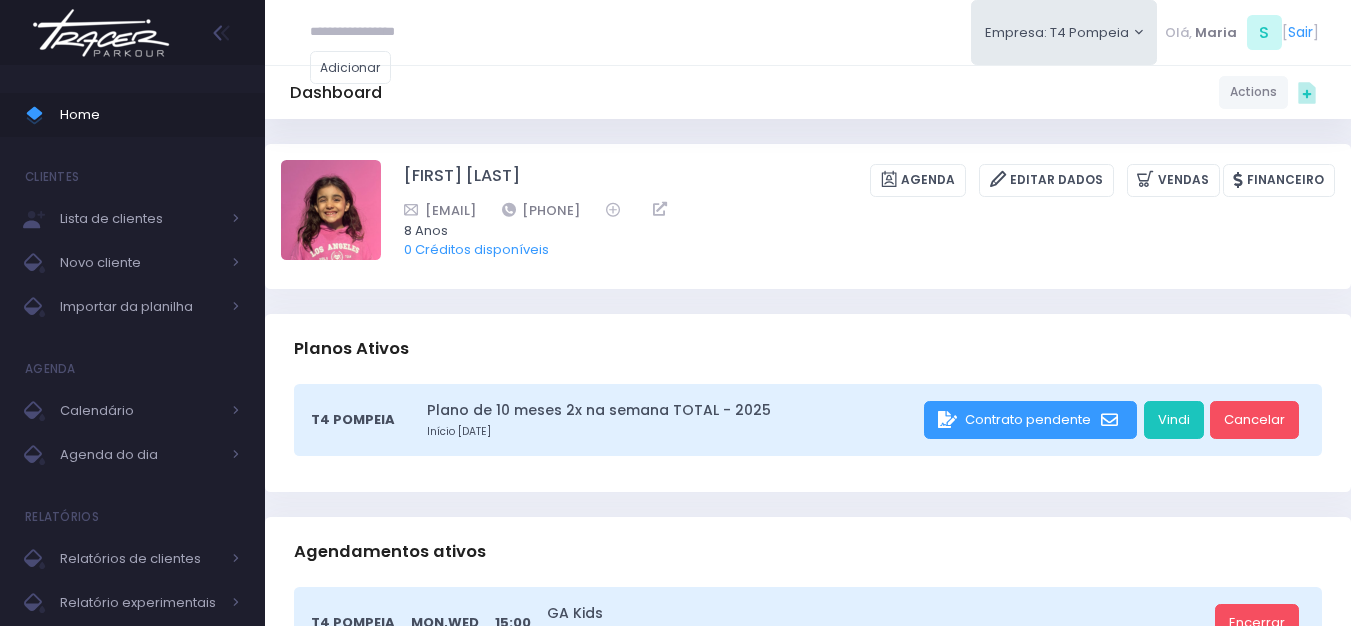 scroll, scrollTop: 0, scrollLeft: 0, axis: both 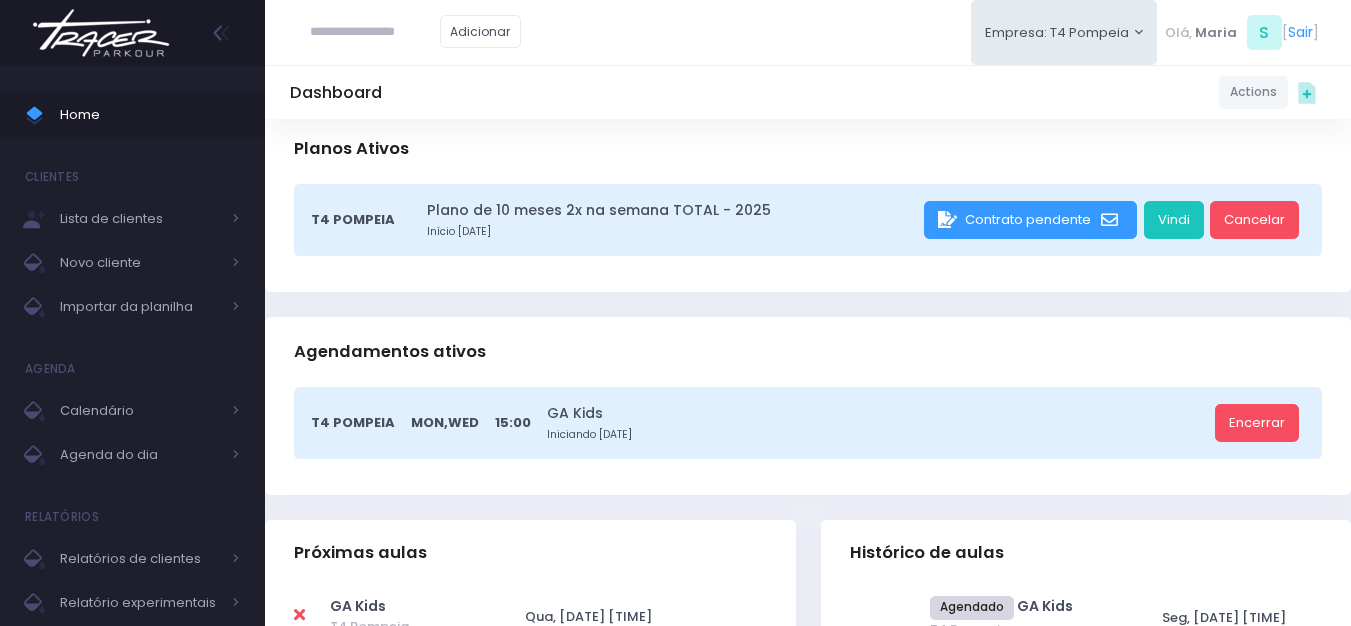 click at bounding box center (101, 33) 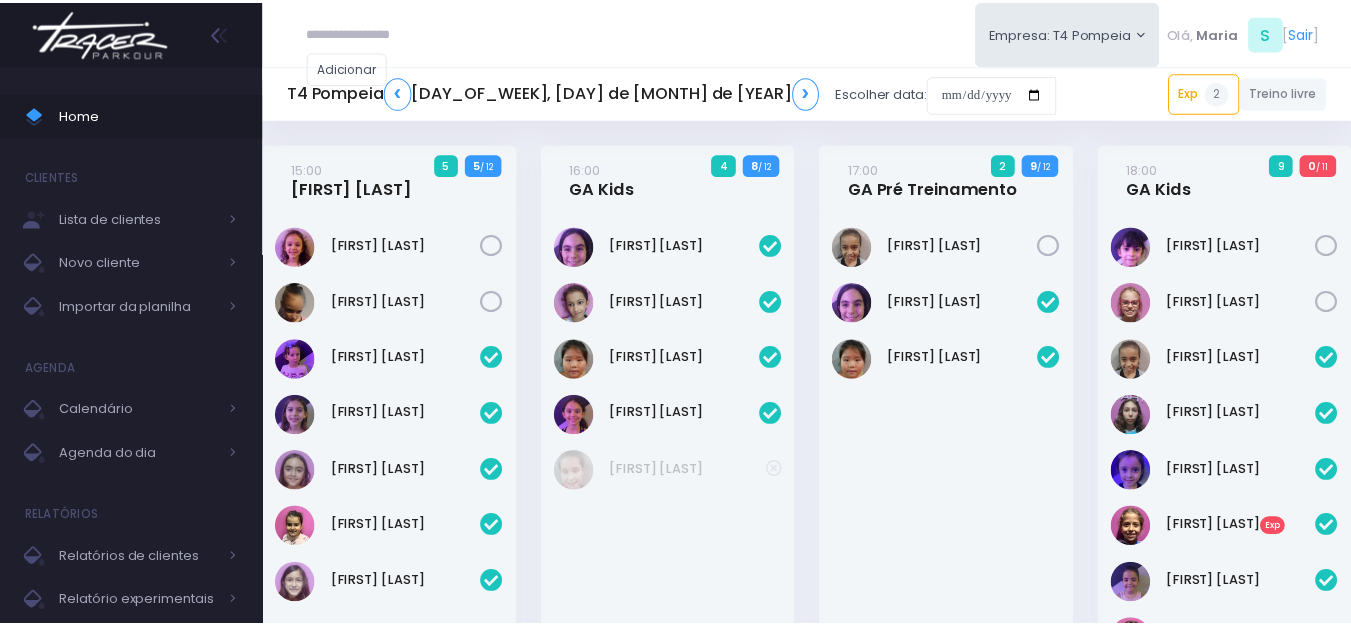 scroll, scrollTop: 0, scrollLeft: 0, axis: both 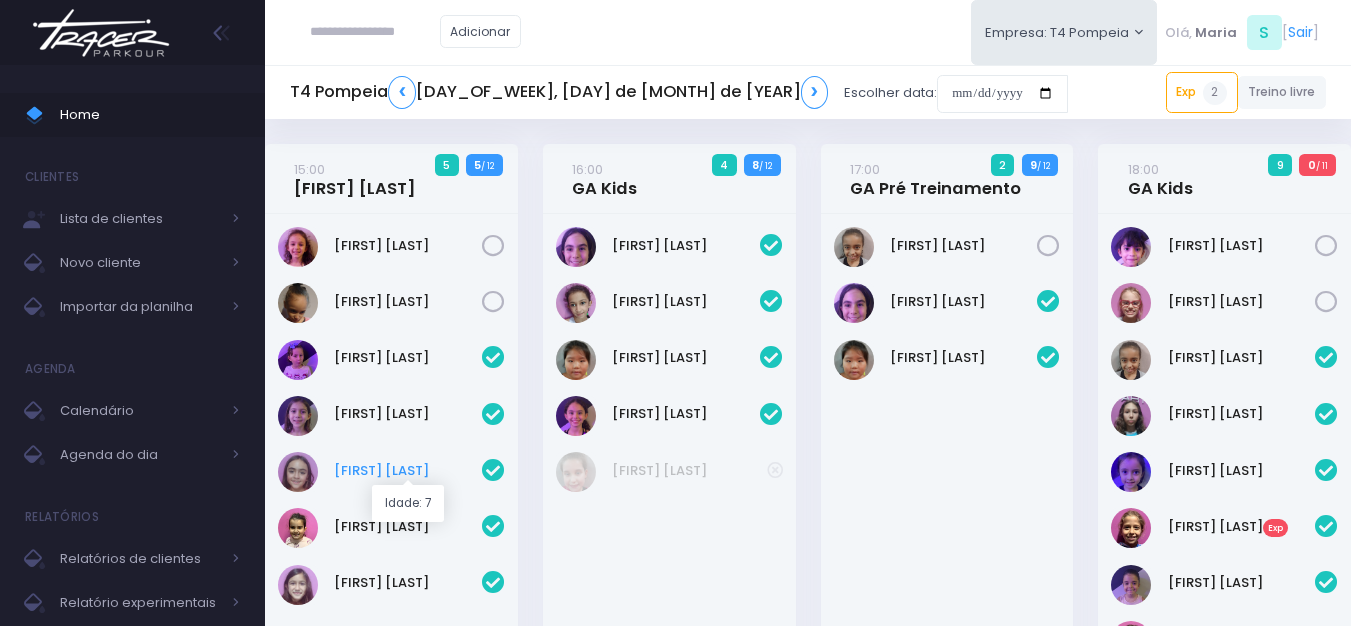 click on "Eloah Meneguim" at bounding box center (408, 471) 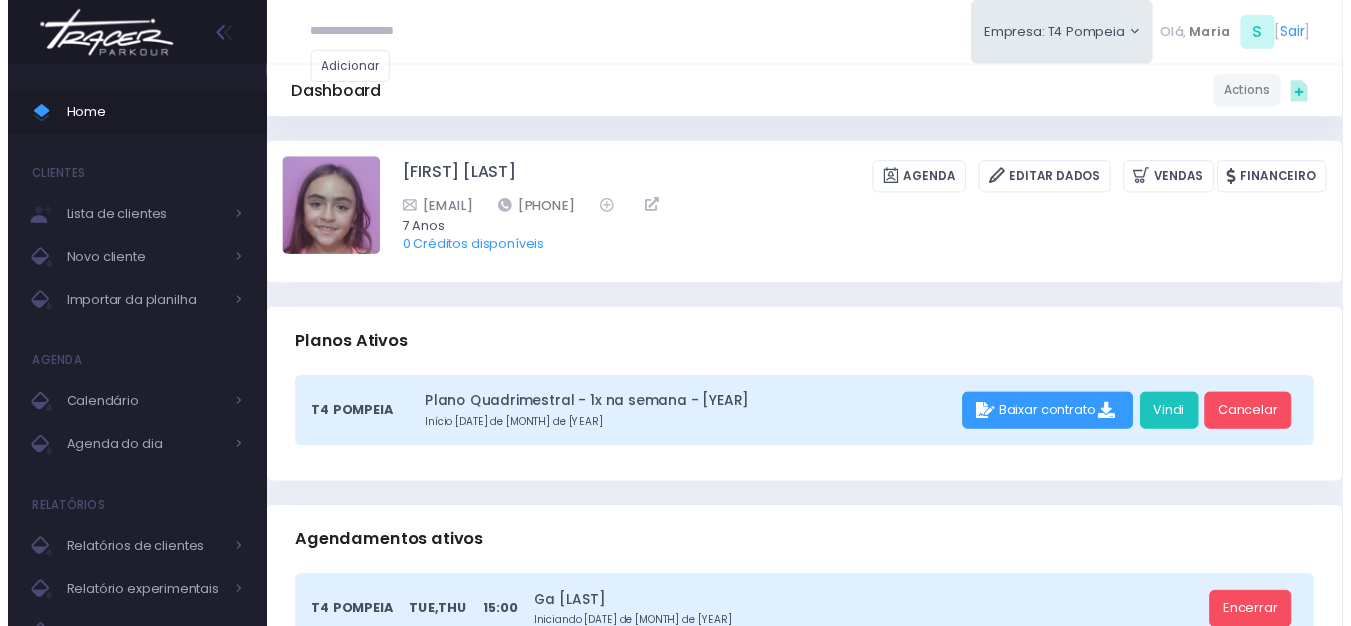 scroll, scrollTop: 0, scrollLeft: 0, axis: both 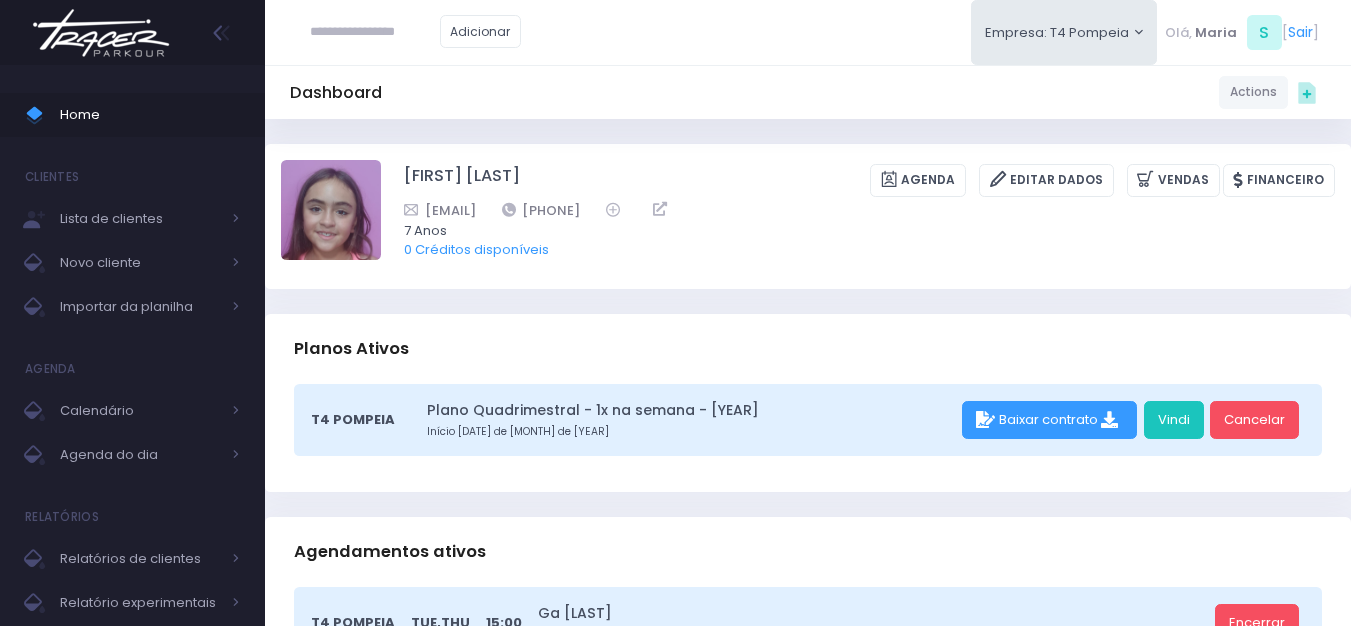 click at bounding box center (101, 33) 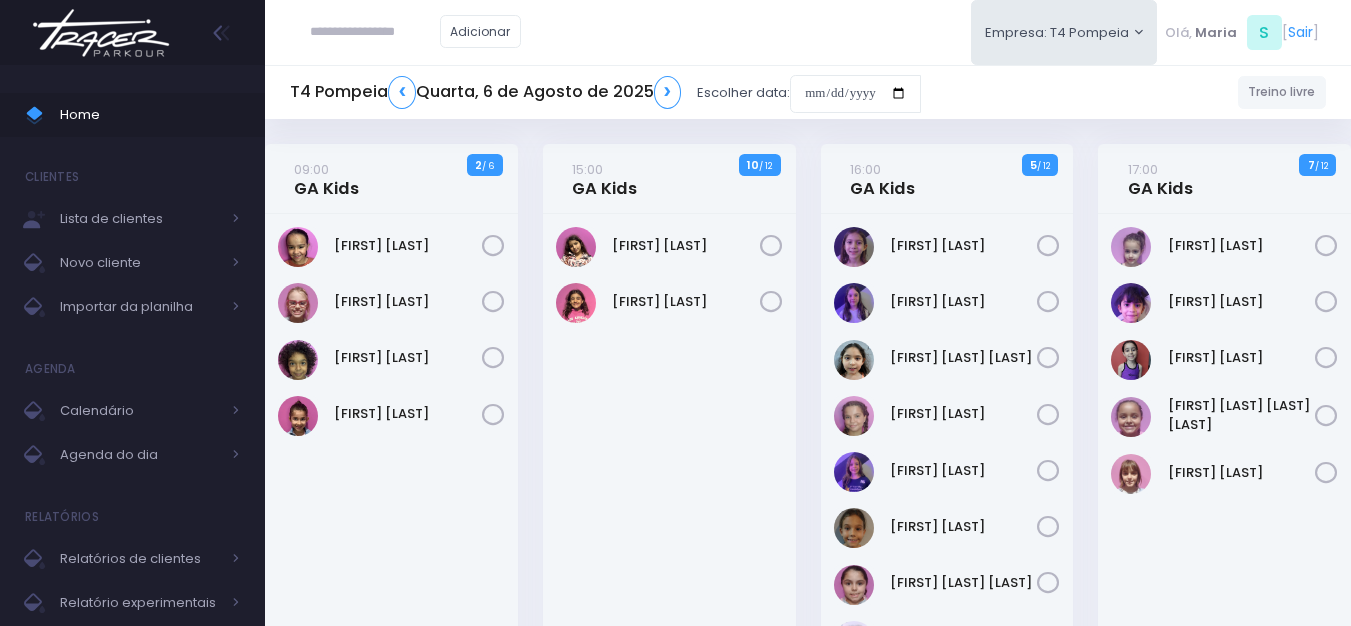 scroll, scrollTop: 0, scrollLeft: 0, axis: both 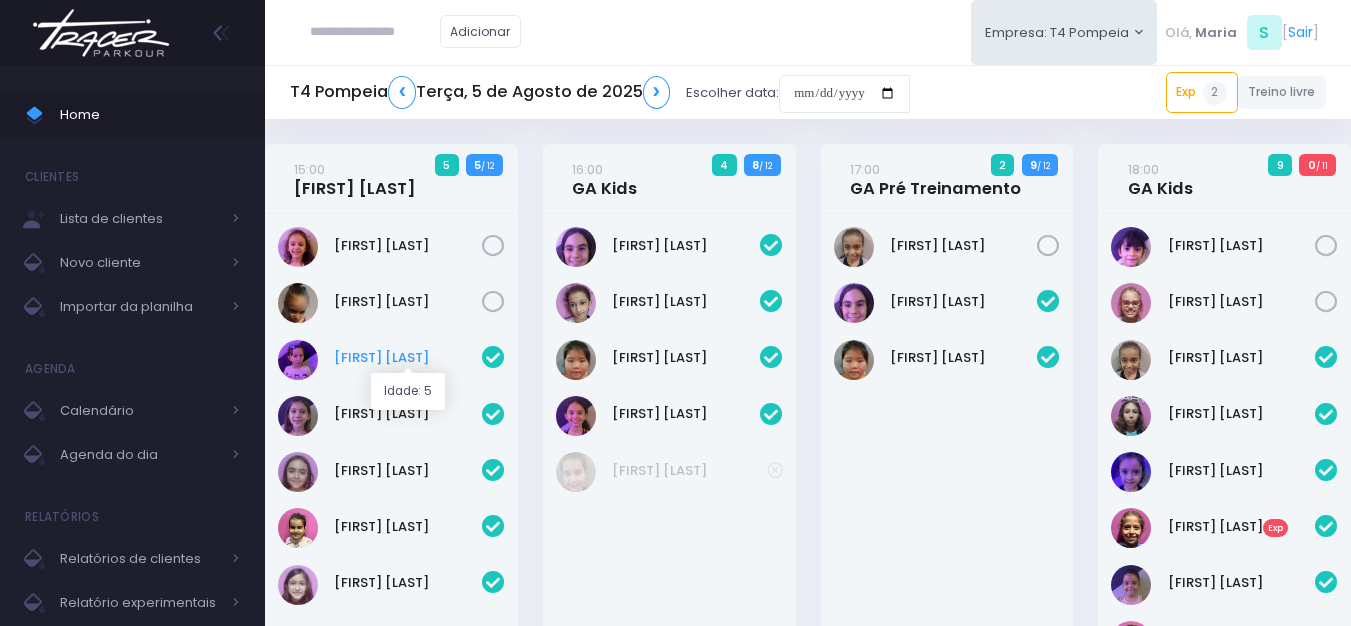 click on "[FIRST] [LAST]" at bounding box center (408, 358) 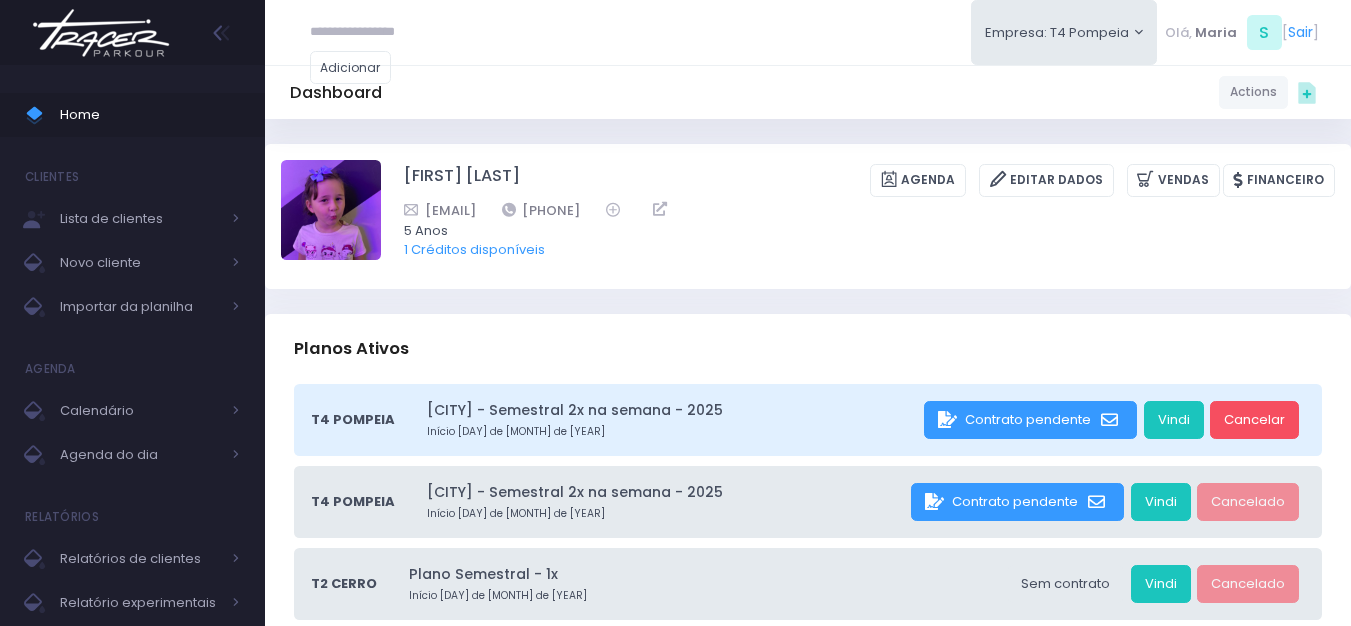 scroll, scrollTop: 0, scrollLeft: 0, axis: both 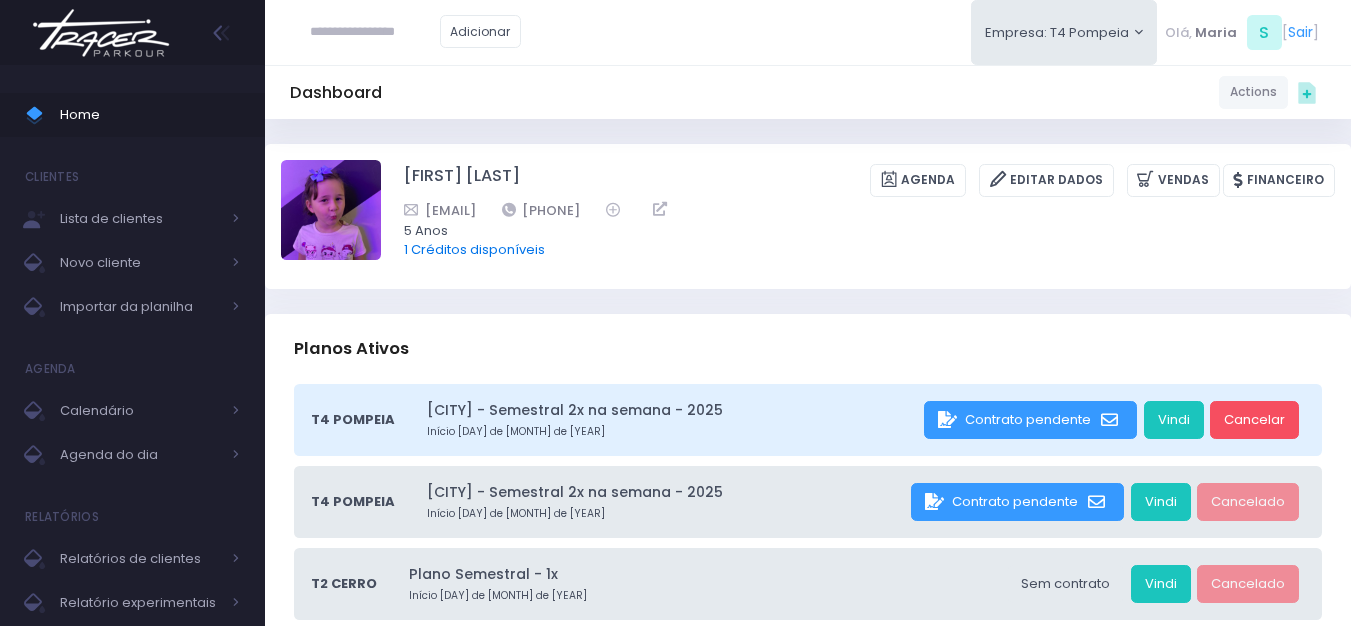 click on "1 Créditos disponíveis" at bounding box center [474, 249] 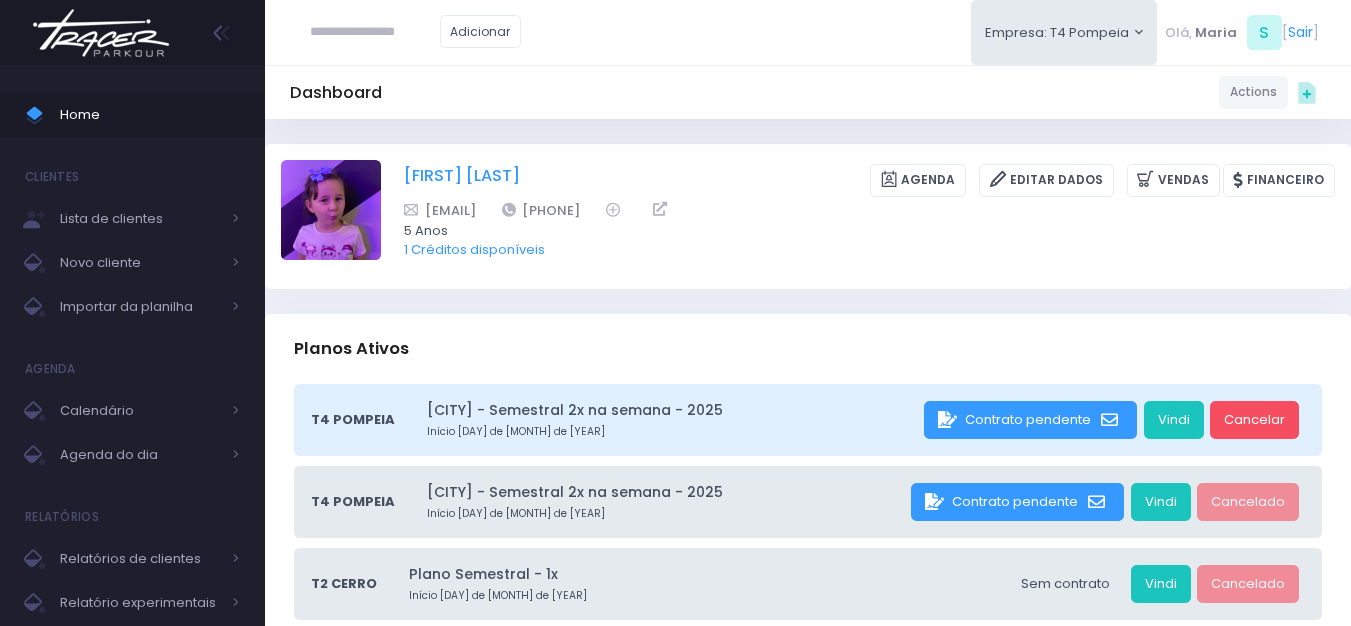 click on "[FIRST] [LAST]" at bounding box center (462, 180) 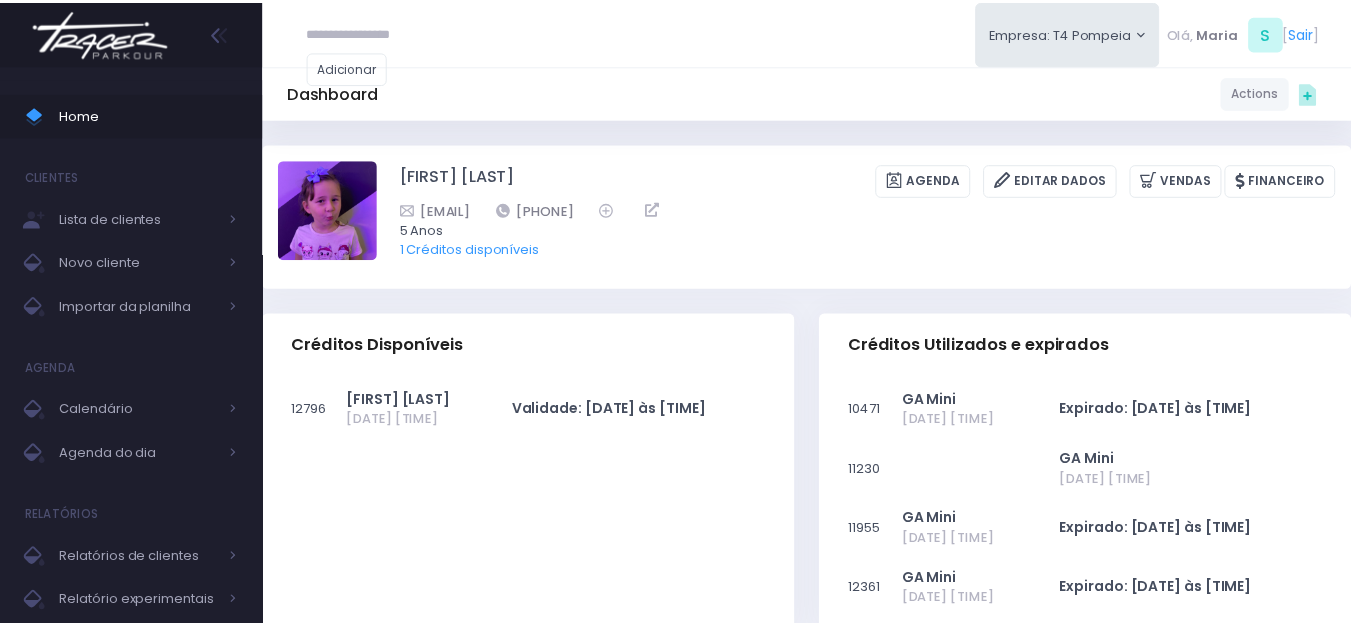 scroll, scrollTop: 0, scrollLeft: 0, axis: both 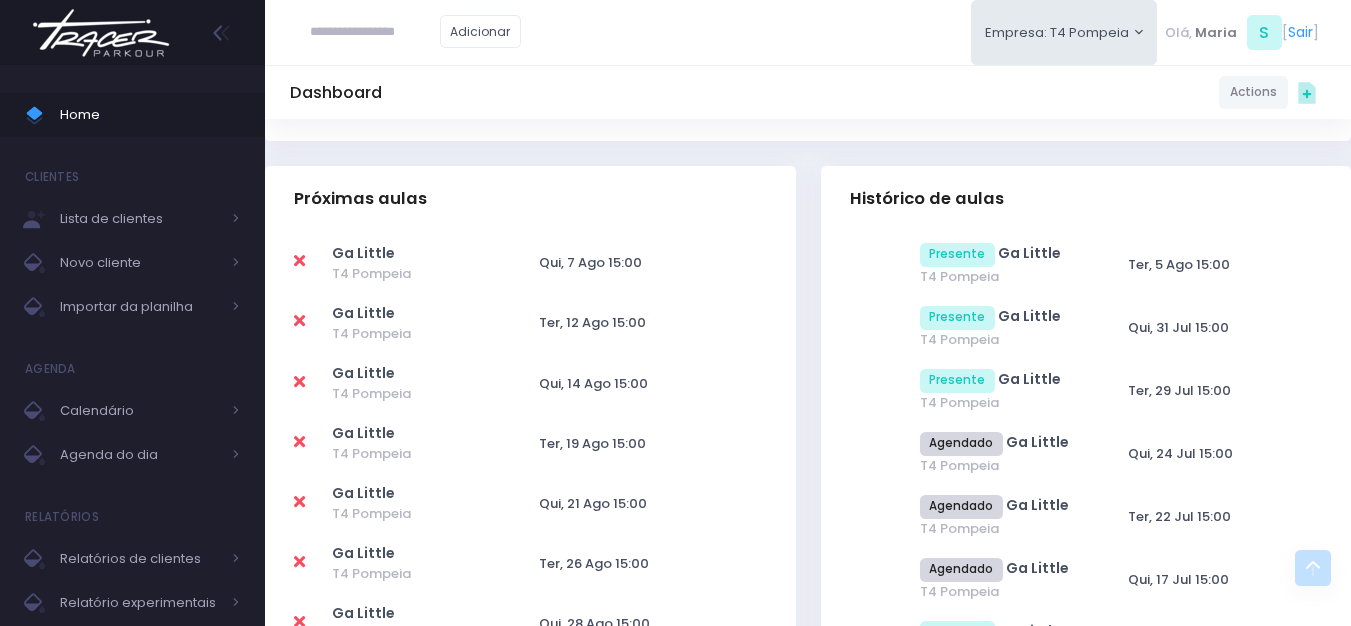 click at bounding box center (313, 443) 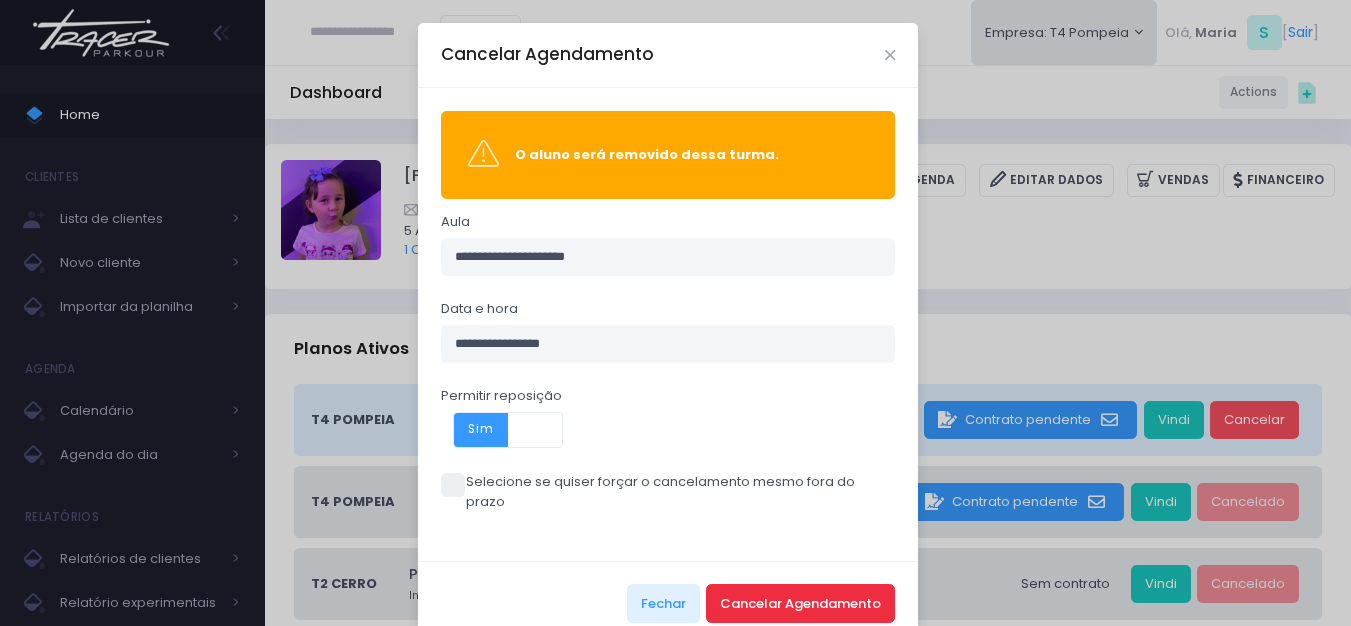 click on "Cancelar Agendamento" at bounding box center [800, 603] 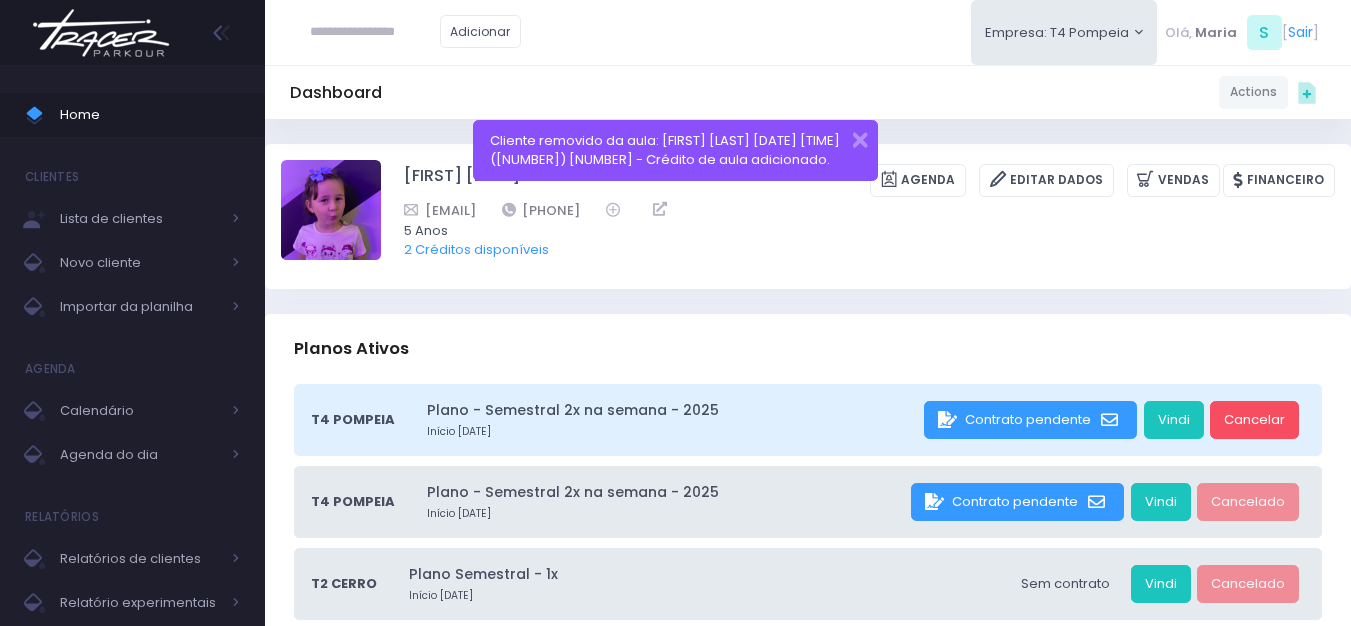 scroll, scrollTop: 0, scrollLeft: 0, axis: both 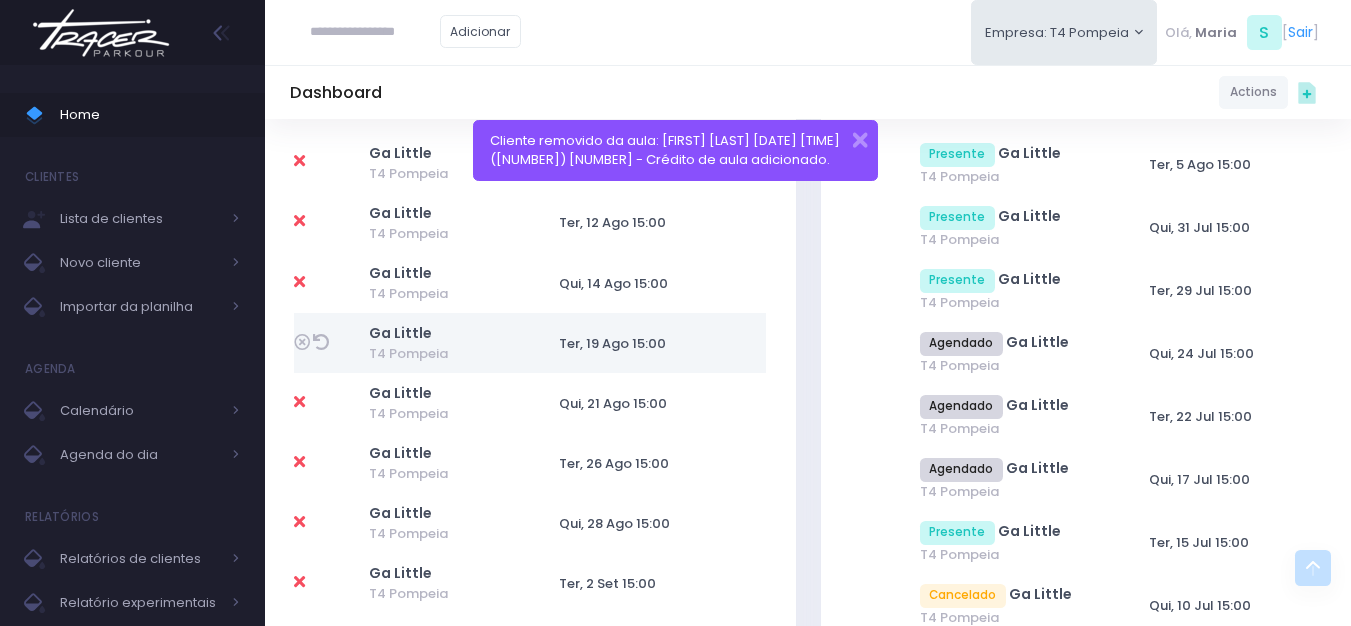 click at bounding box center [299, 402] 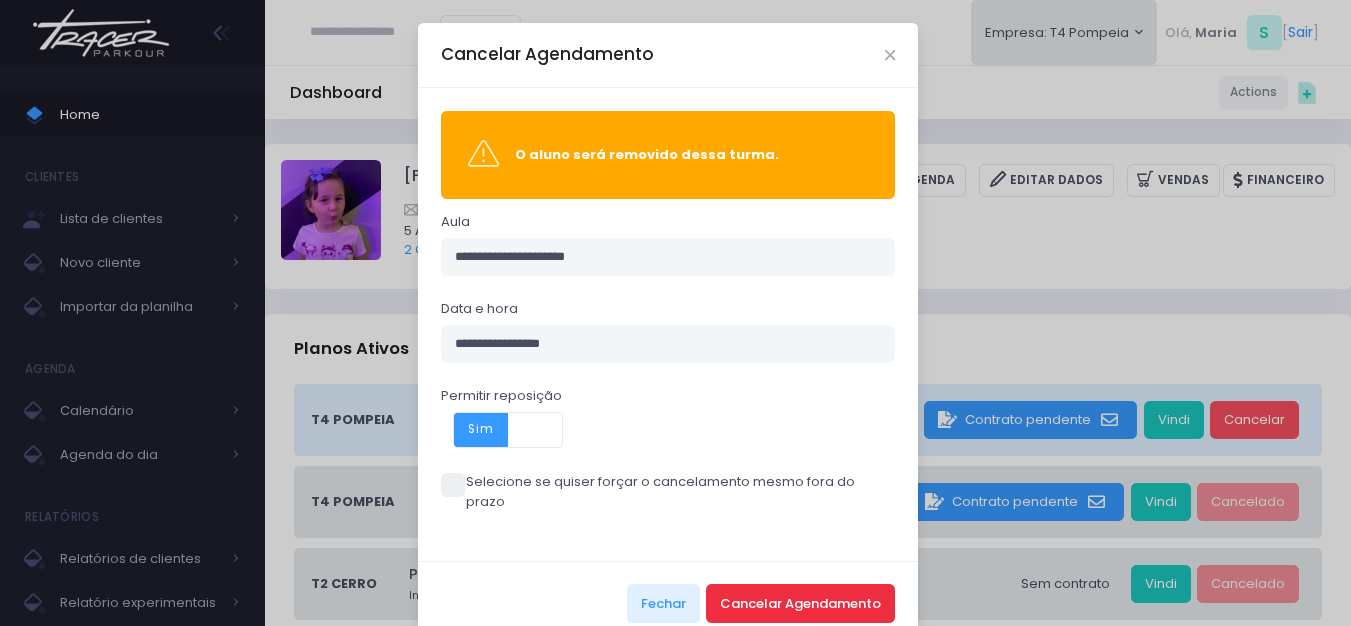 click on "Cancelar Agendamento" at bounding box center [800, 603] 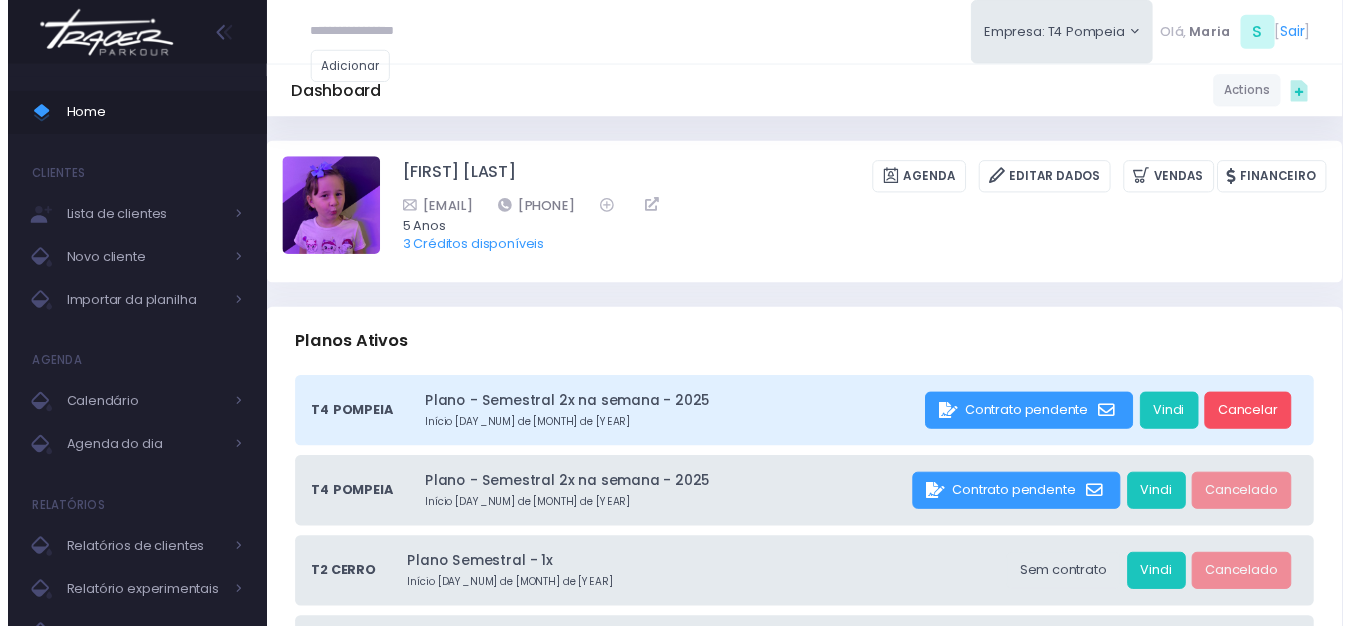 scroll, scrollTop: 0, scrollLeft: 0, axis: both 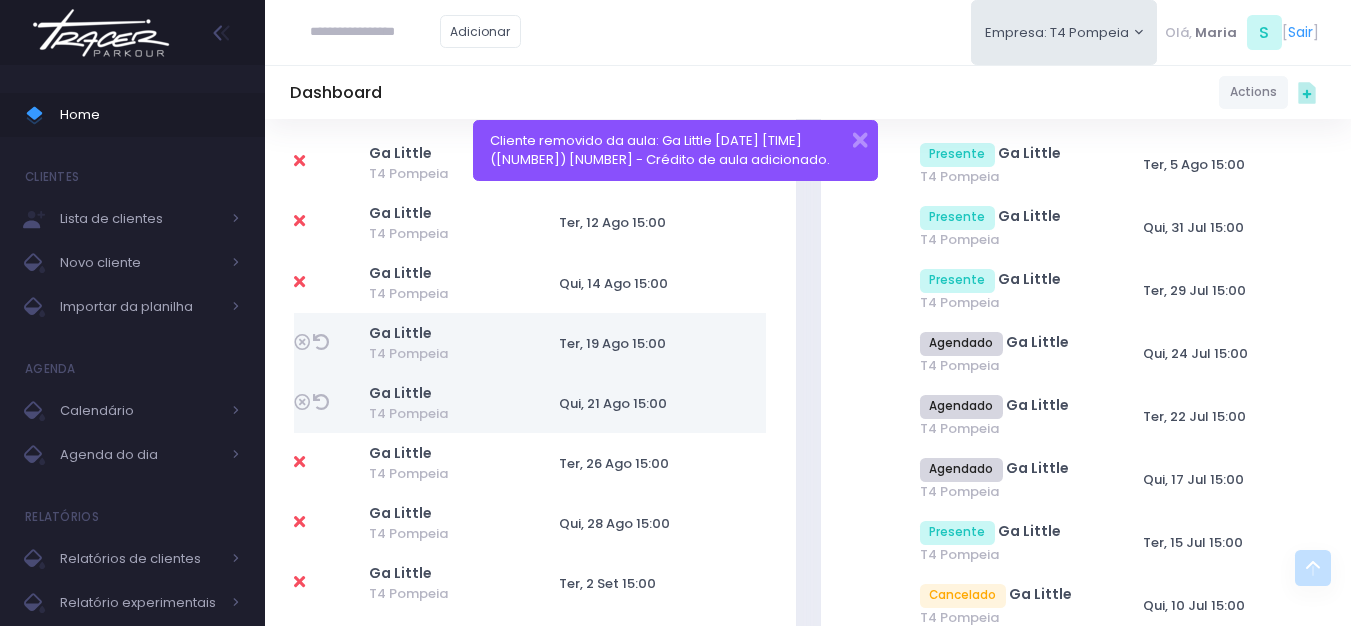 click at bounding box center [299, 462] 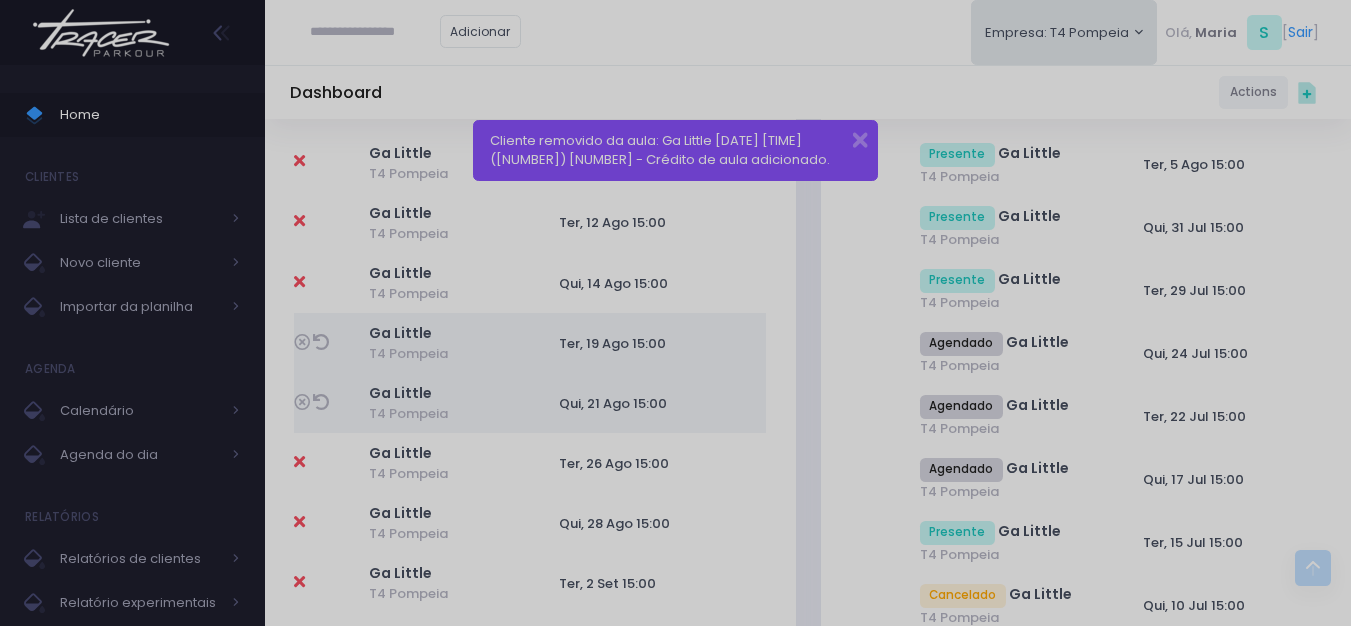 scroll, scrollTop: 0, scrollLeft: 0, axis: both 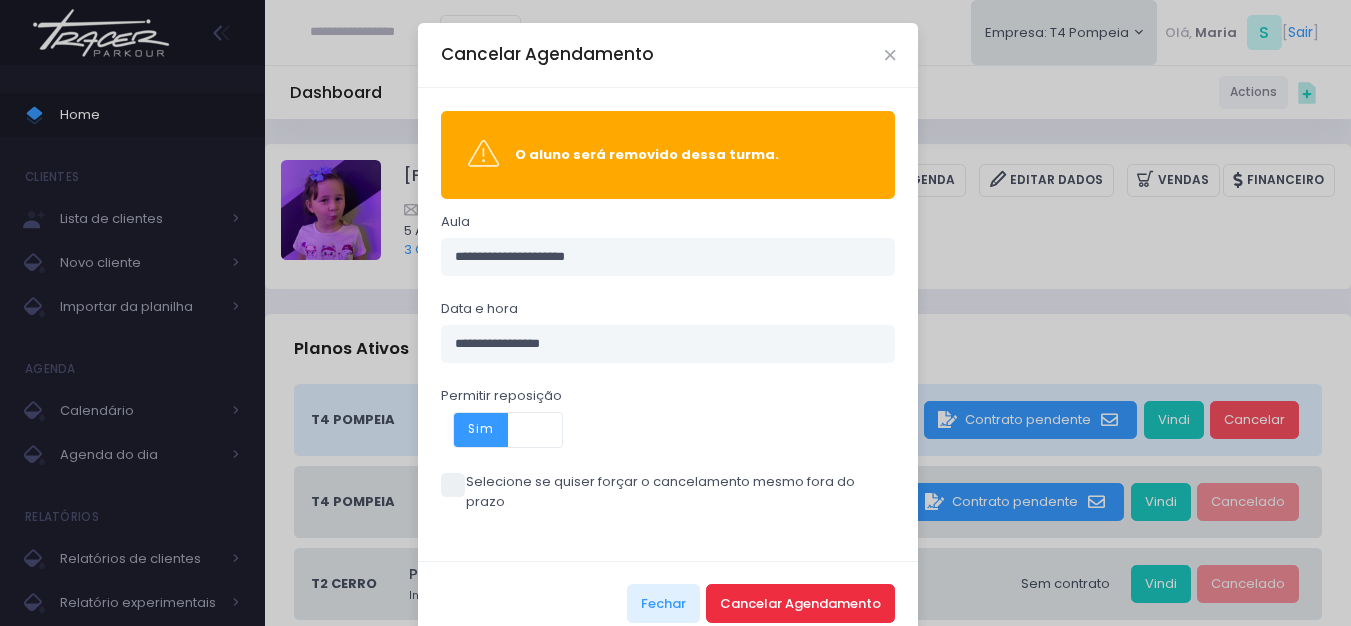 click on "Cancelar Agendamento" at bounding box center [800, 603] 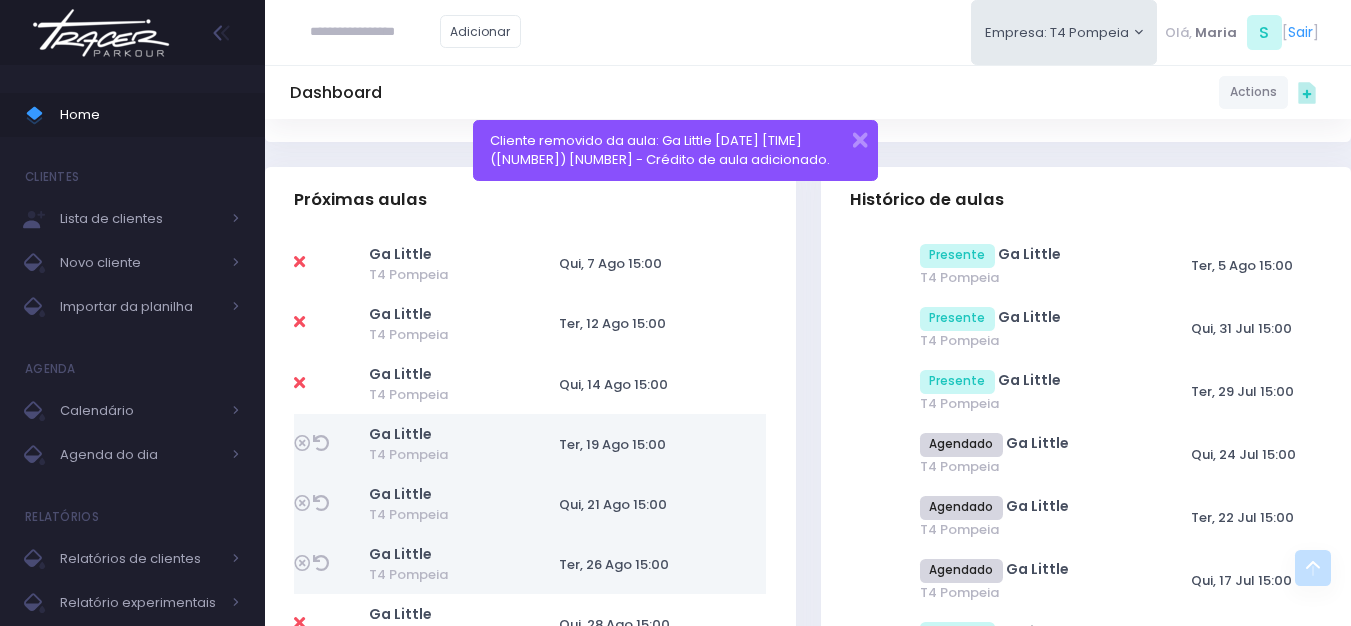 scroll, scrollTop: 800, scrollLeft: 0, axis: vertical 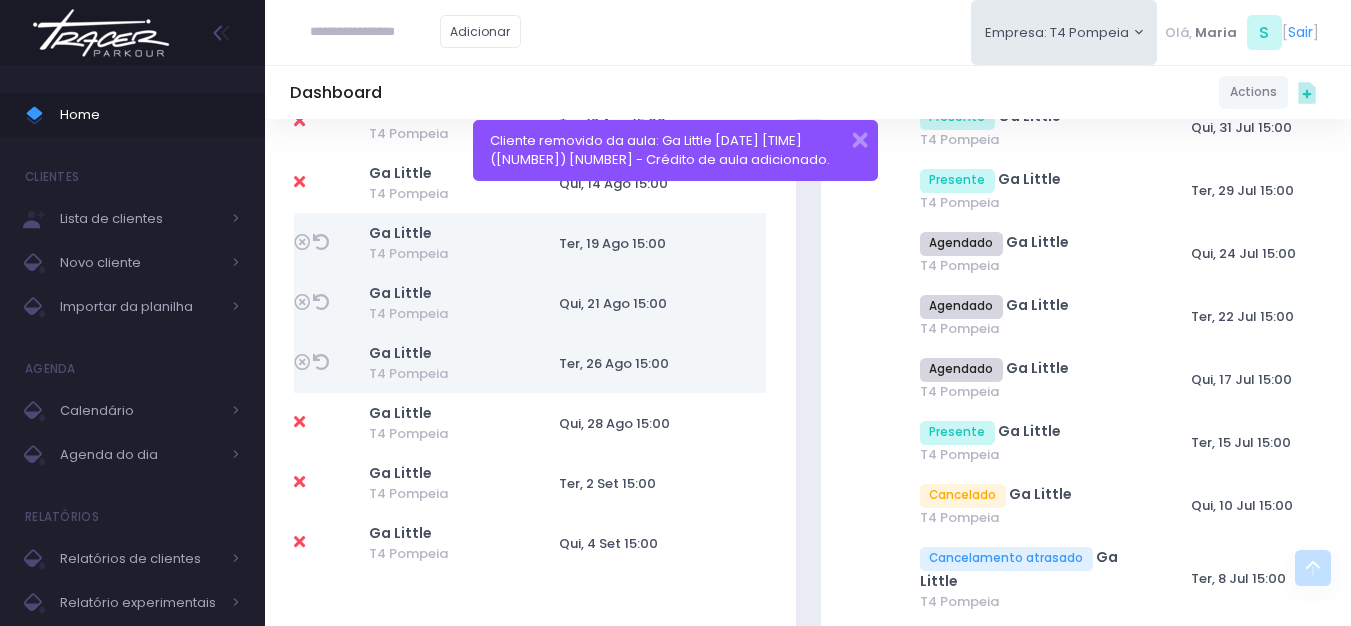 click at bounding box center (299, 422) 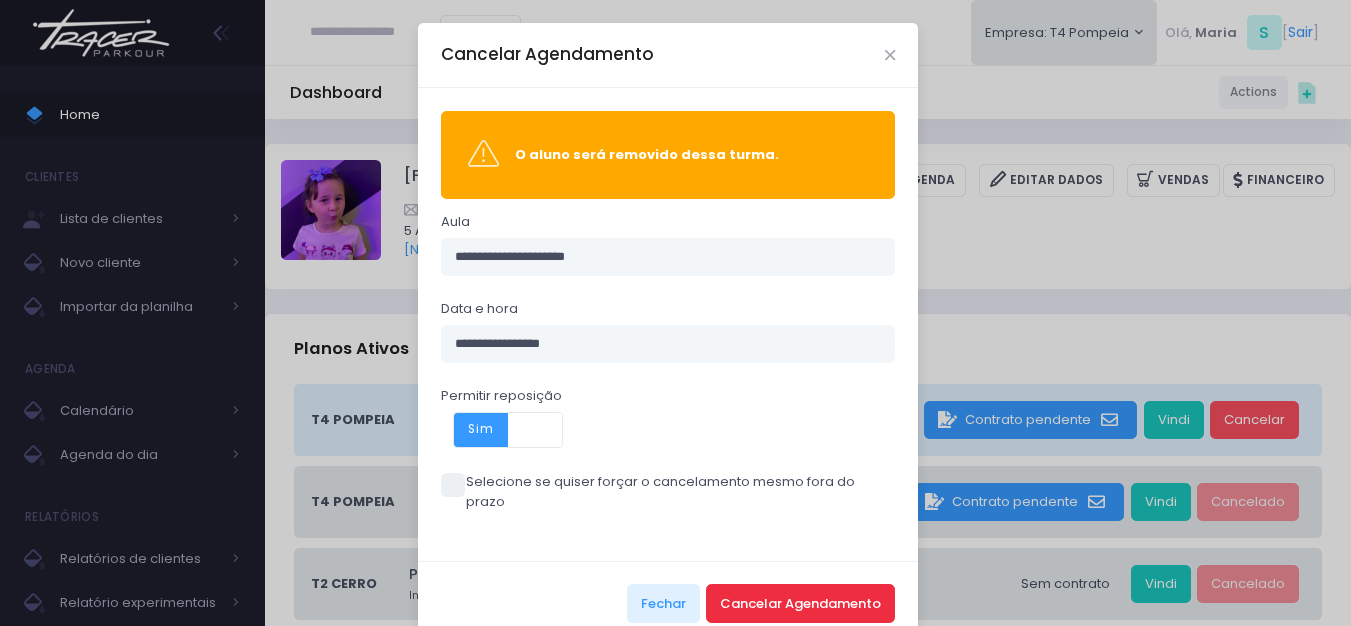 click on "Cancelar Agendamento" at bounding box center (800, 603) 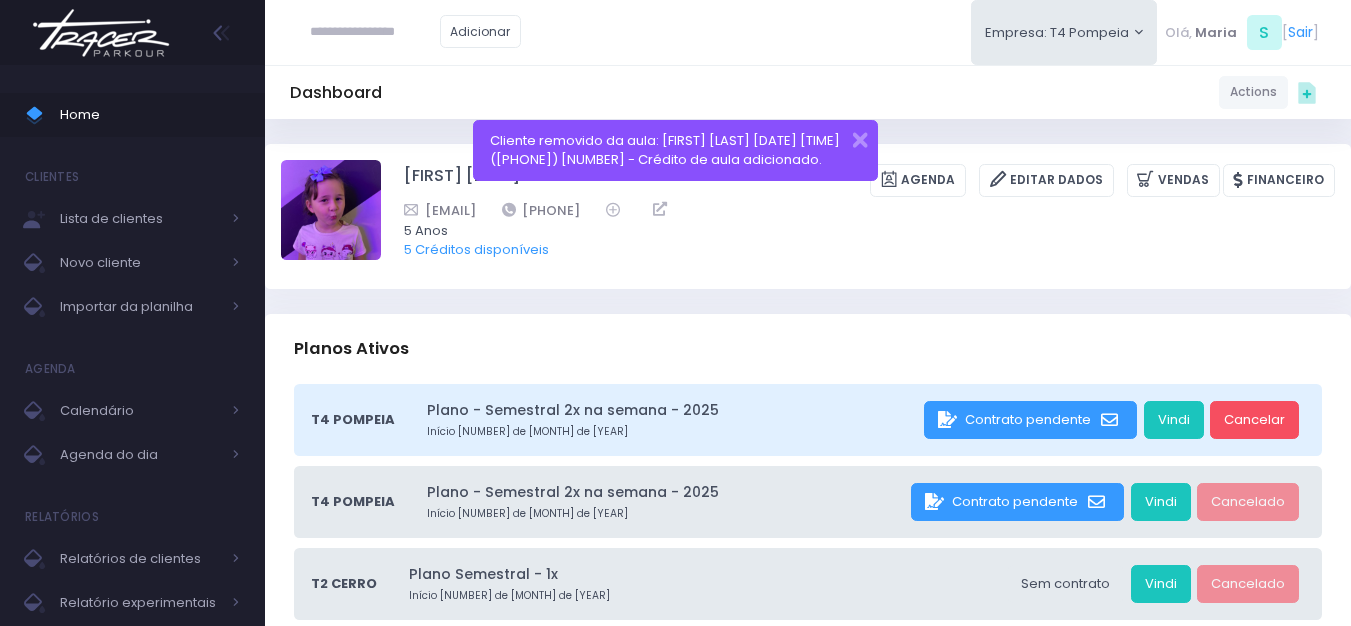 scroll, scrollTop: 0, scrollLeft: 0, axis: both 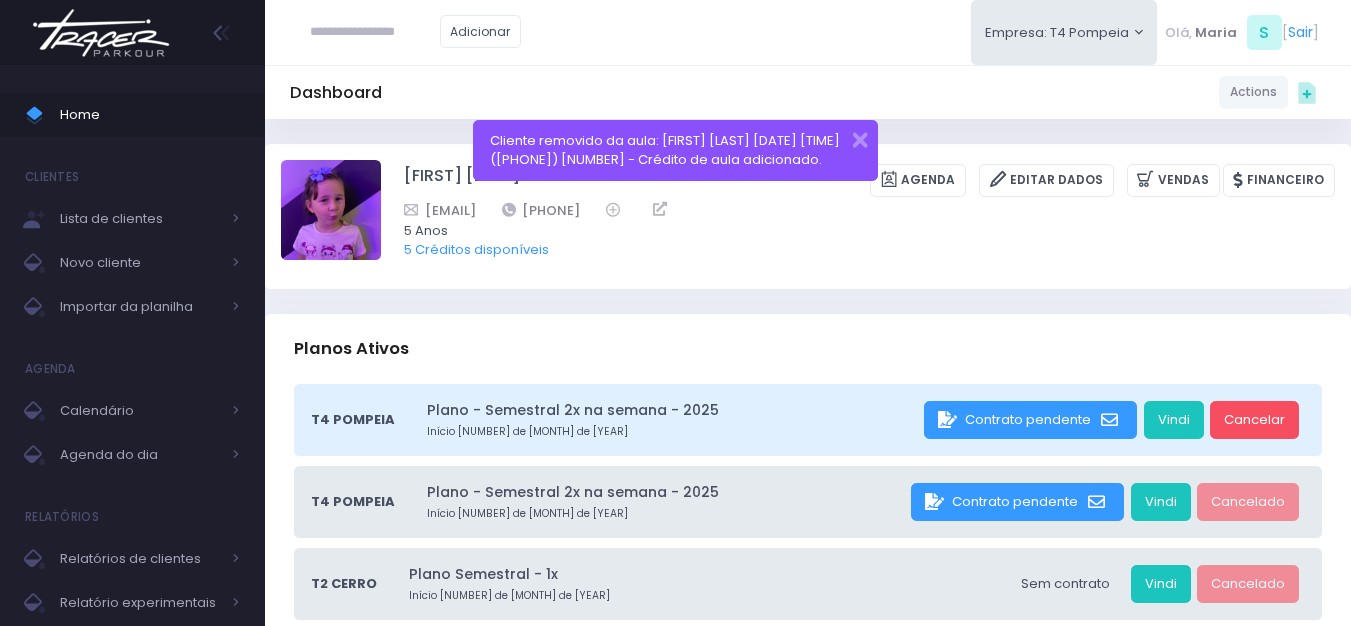 click at bounding box center (375, 32) 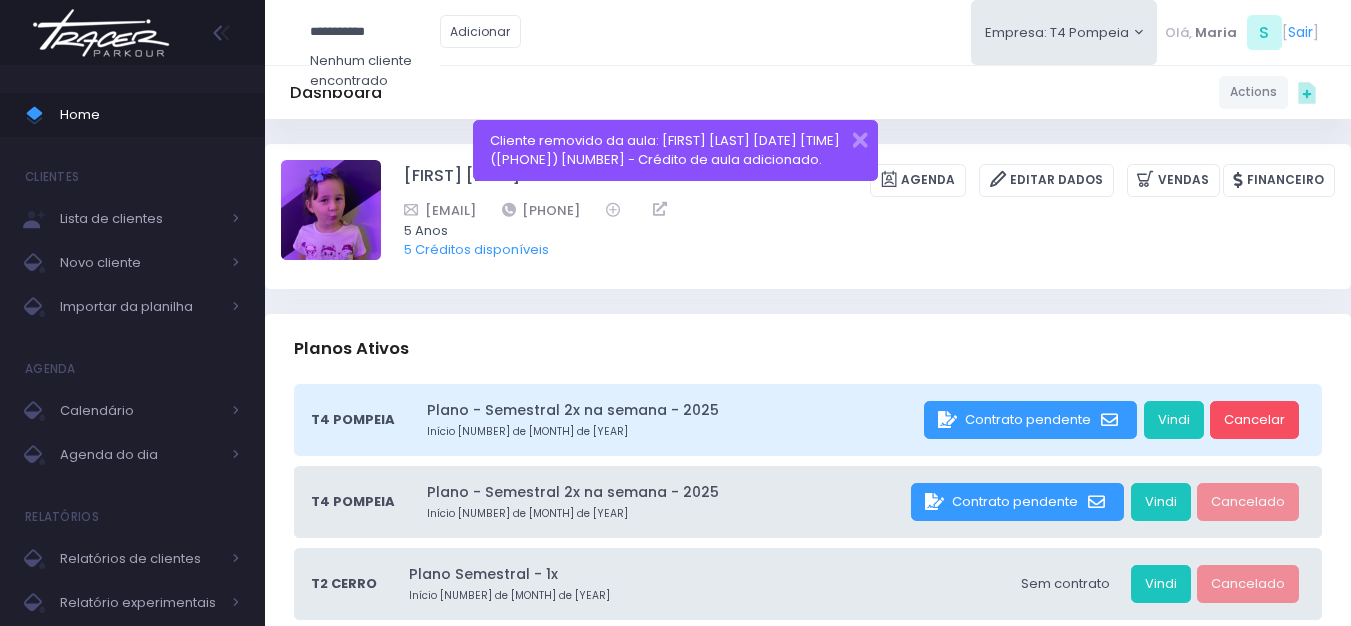 drag, startPoint x: 409, startPoint y: 33, endPoint x: 311, endPoint y: 46, distance: 98.85848 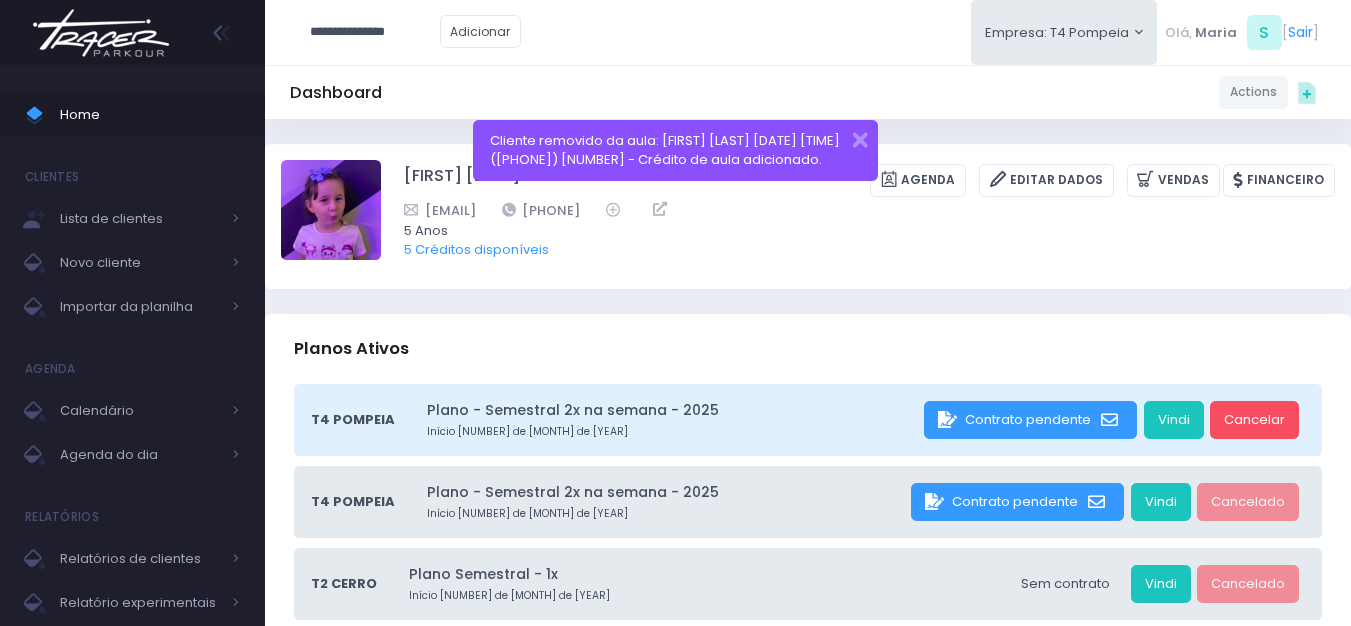 type on "**********" 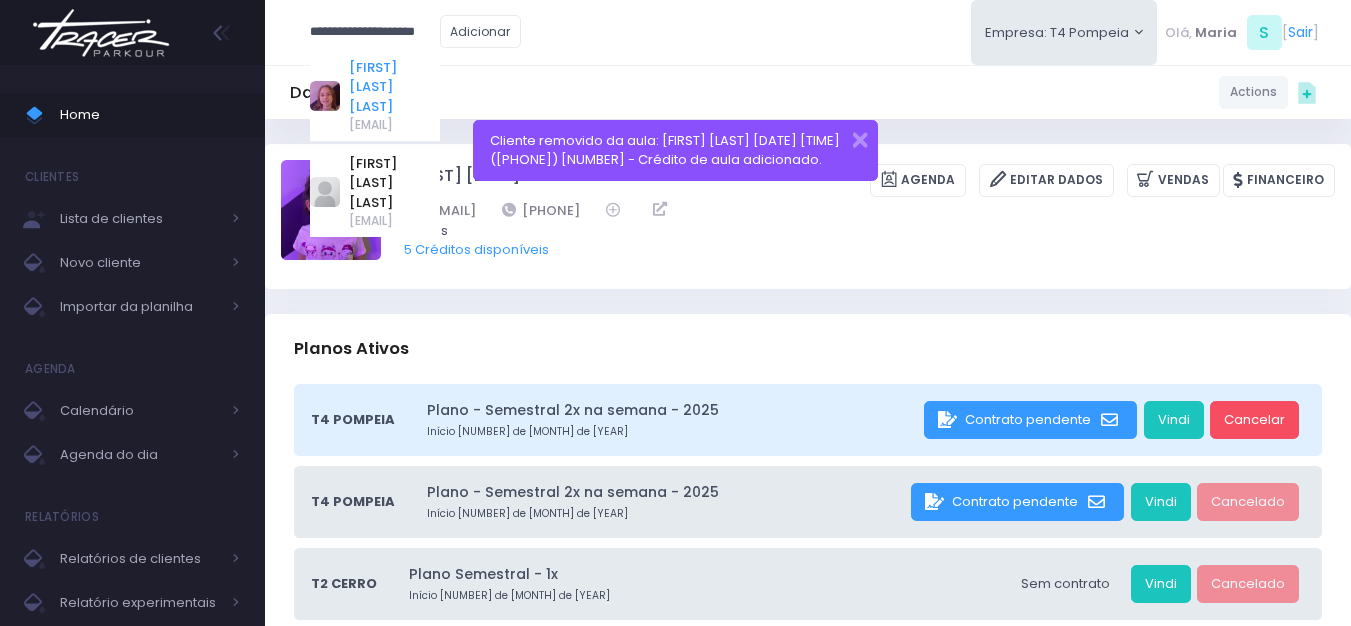 click on "Aurora Andreoni Mello" at bounding box center (394, 87) 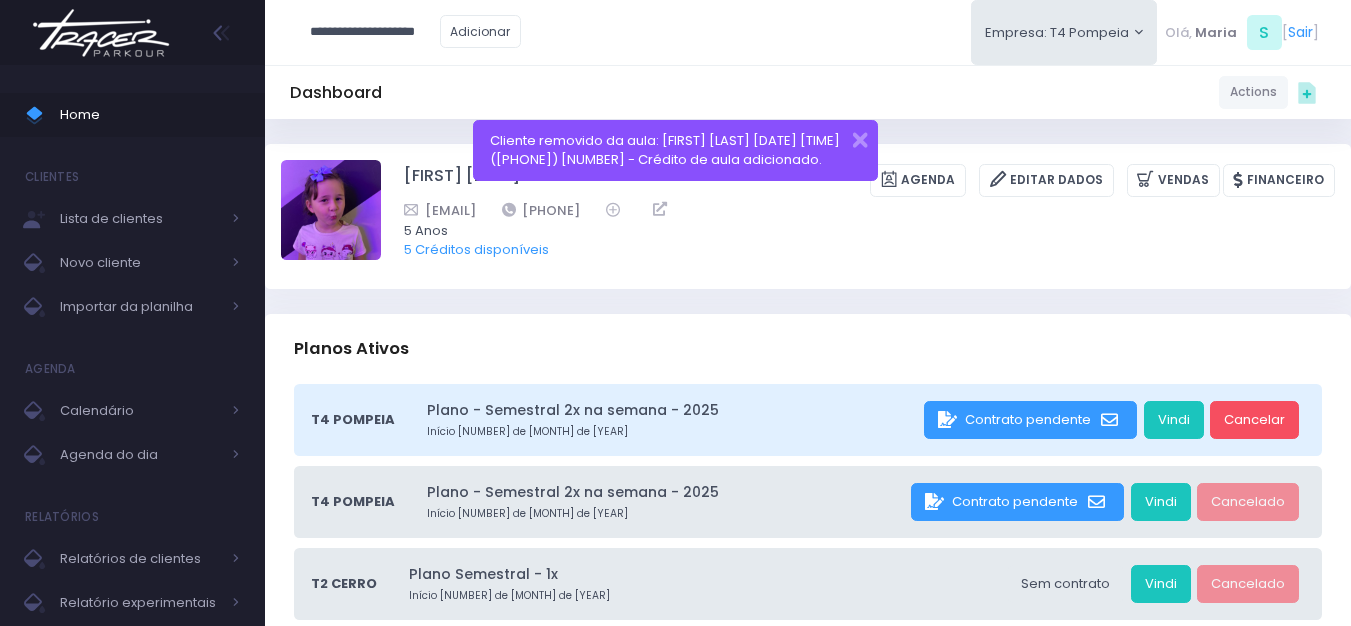 type on "**********" 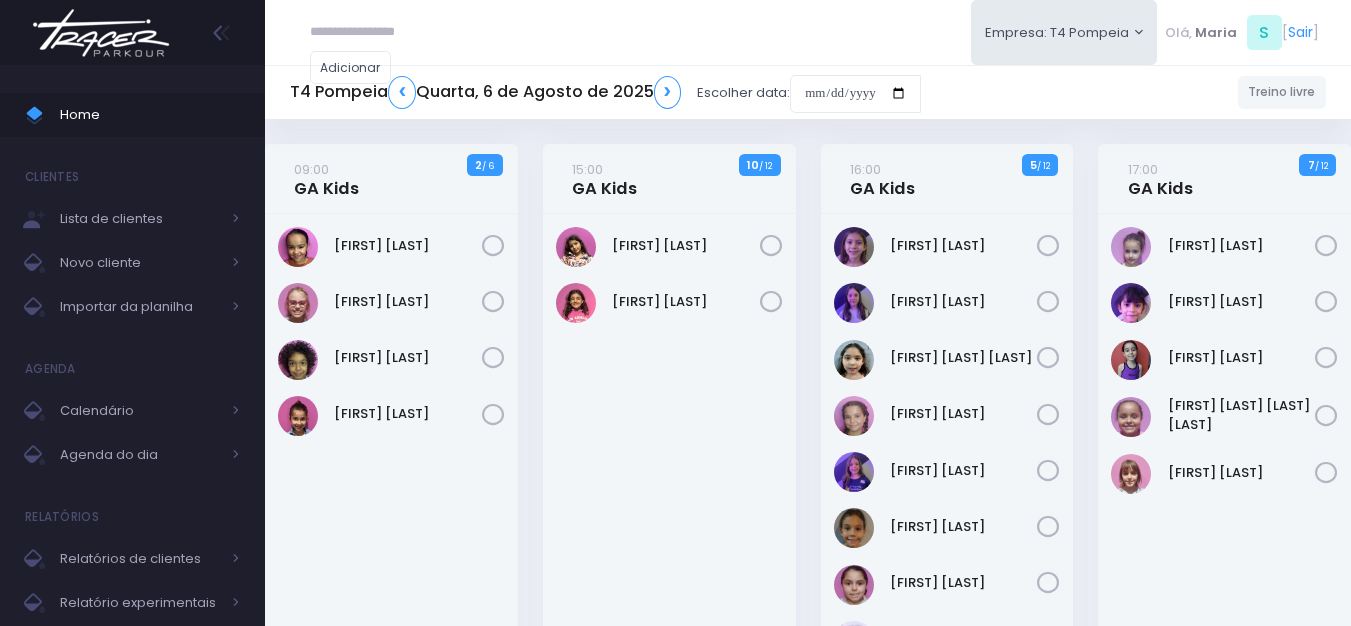 scroll, scrollTop: 0, scrollLeft: 0, axis: both 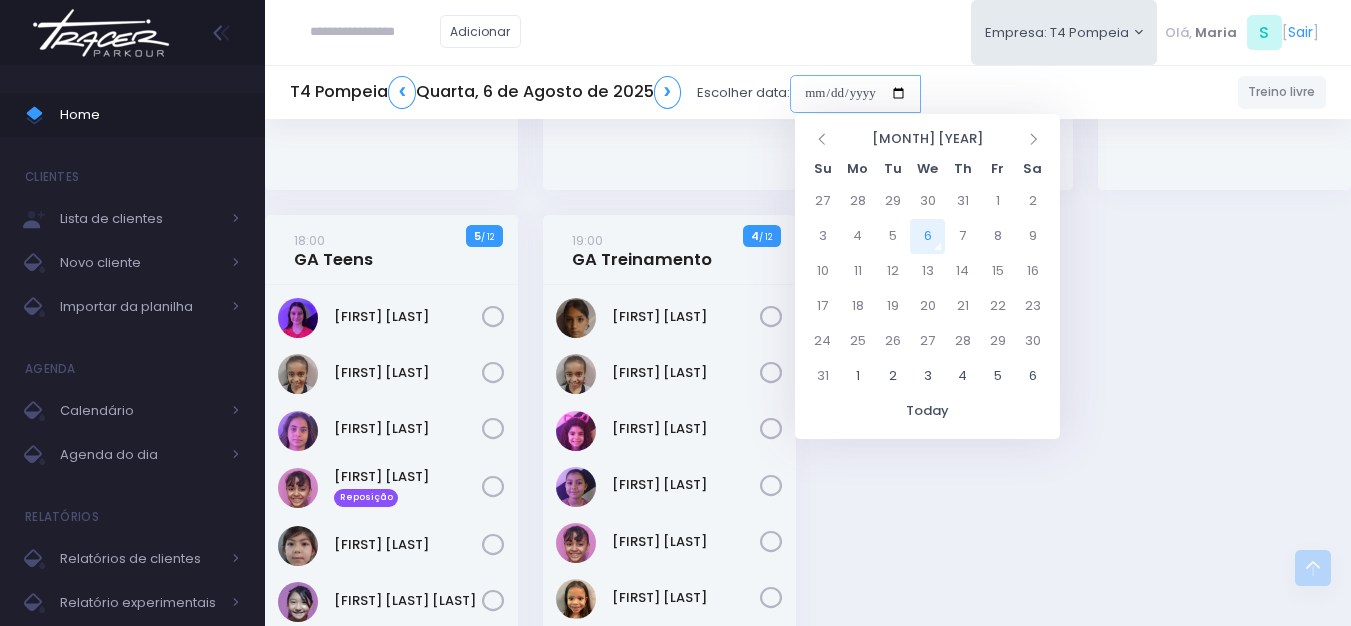 click at bounding box center [855, 94] 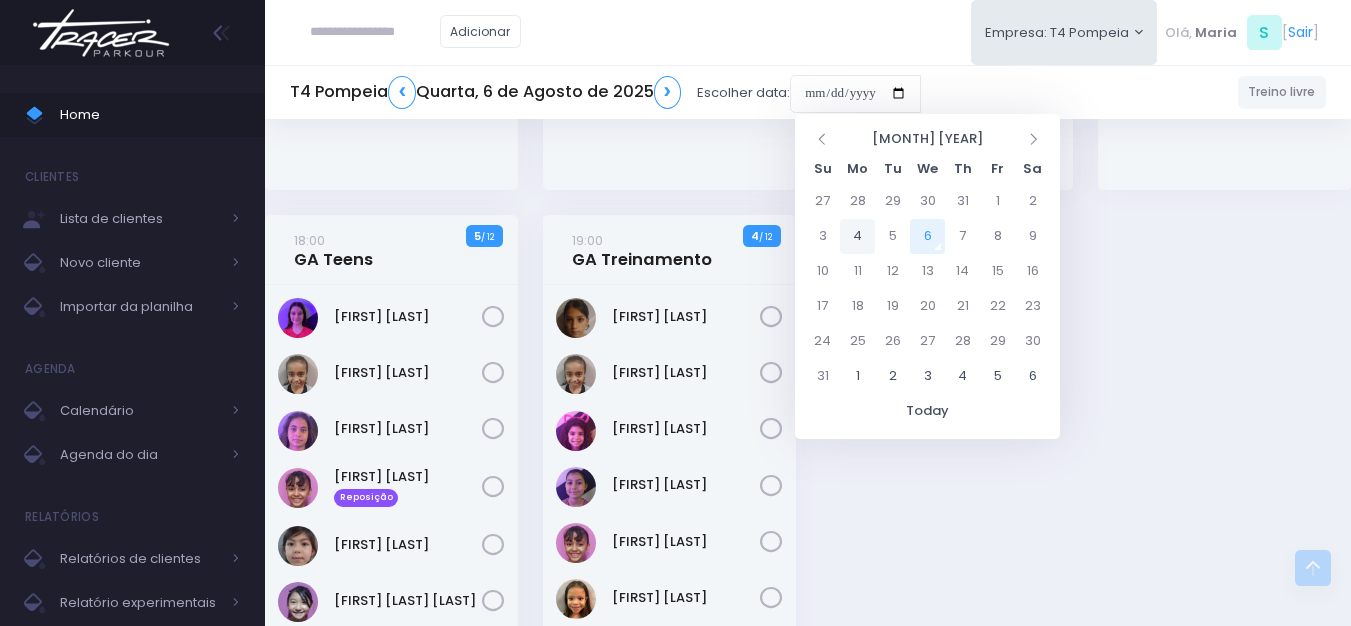 click on "4" at bounding box center [857, 236] 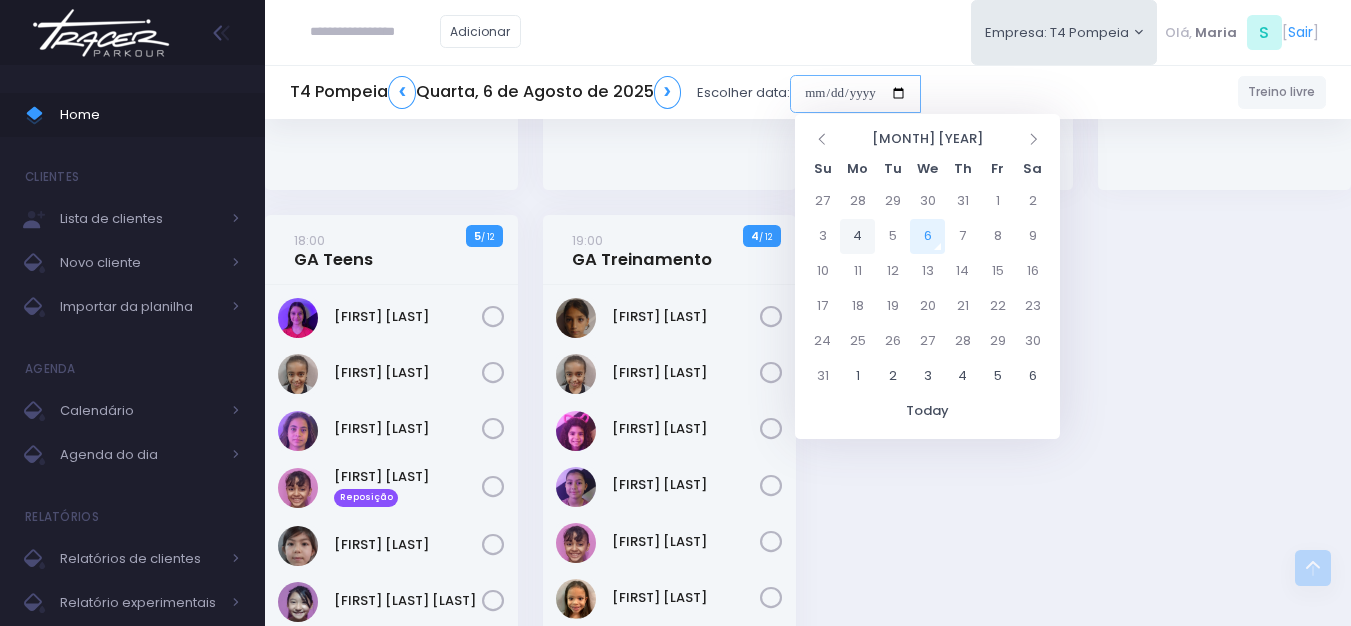 type on "**********" 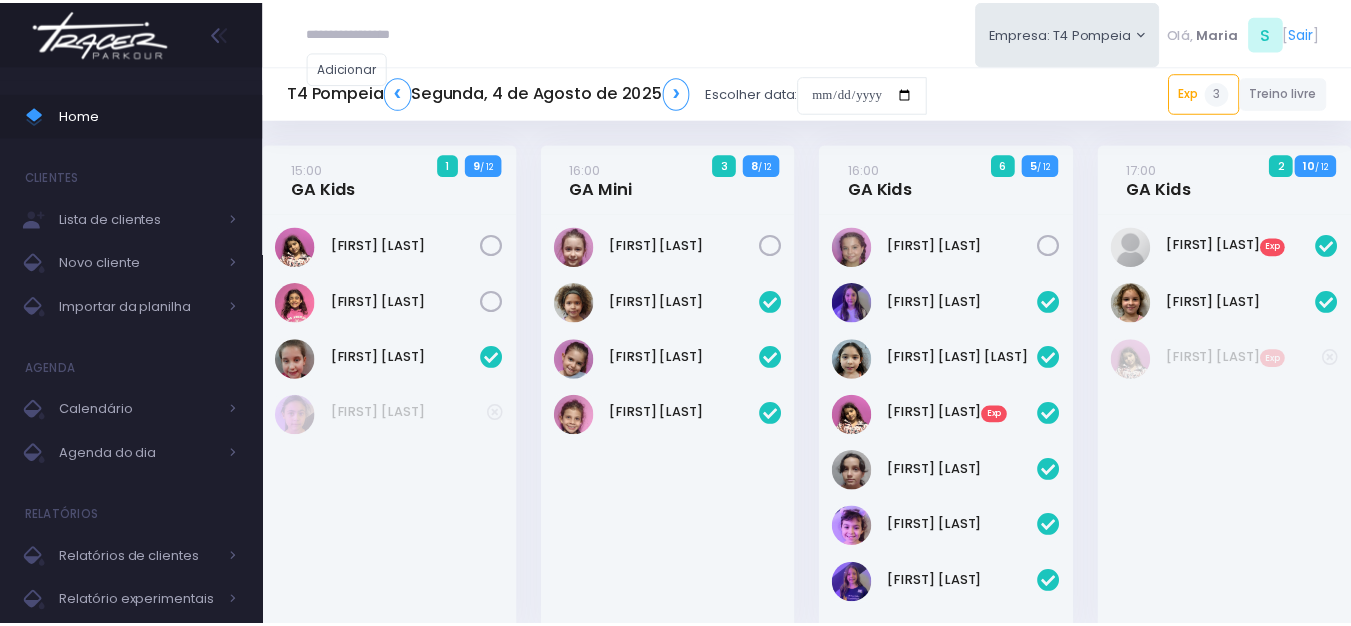 scroll, scrollTop: 0, scrollLeft: 0, axis: both 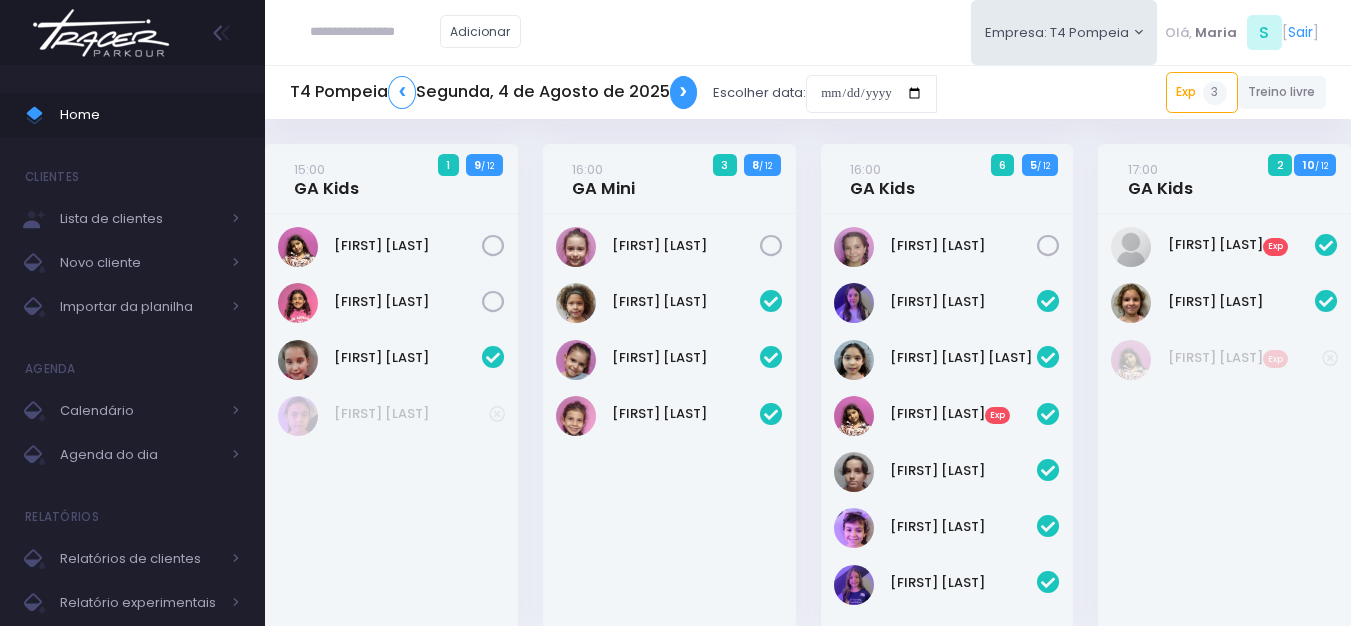 click on "❯" at bounding box center (684, 92) 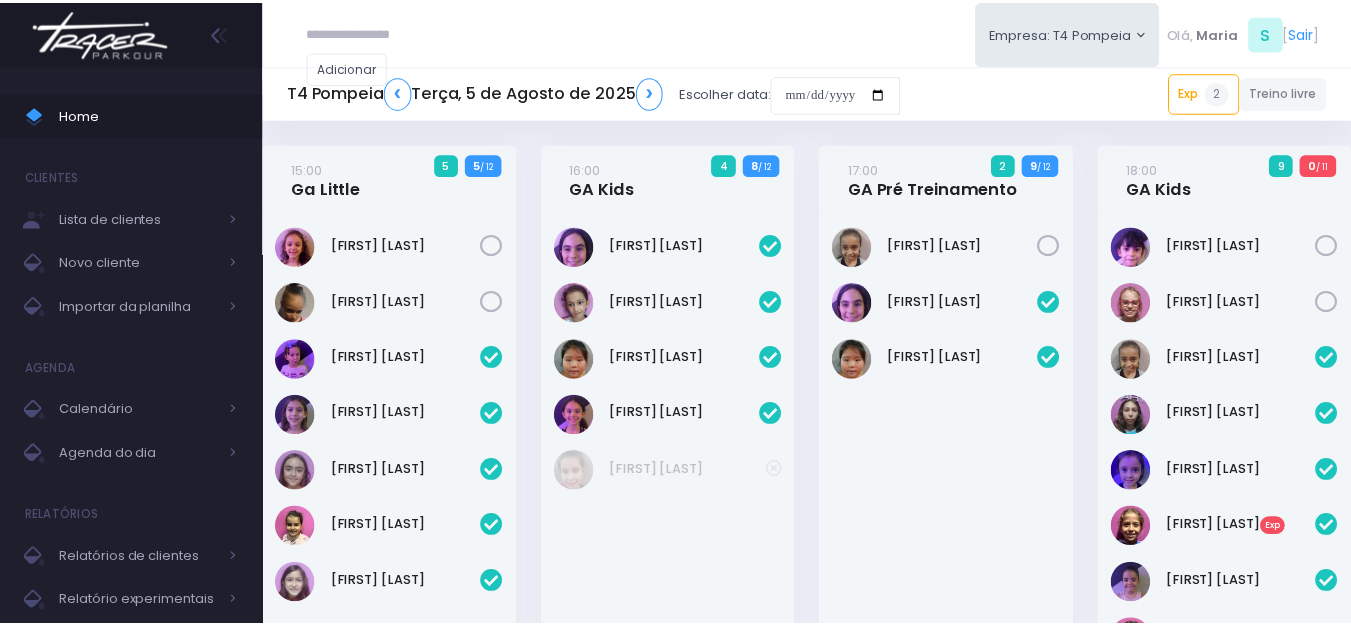 scroll, scrollTop: 0, scrollLeft: 0, axis: both 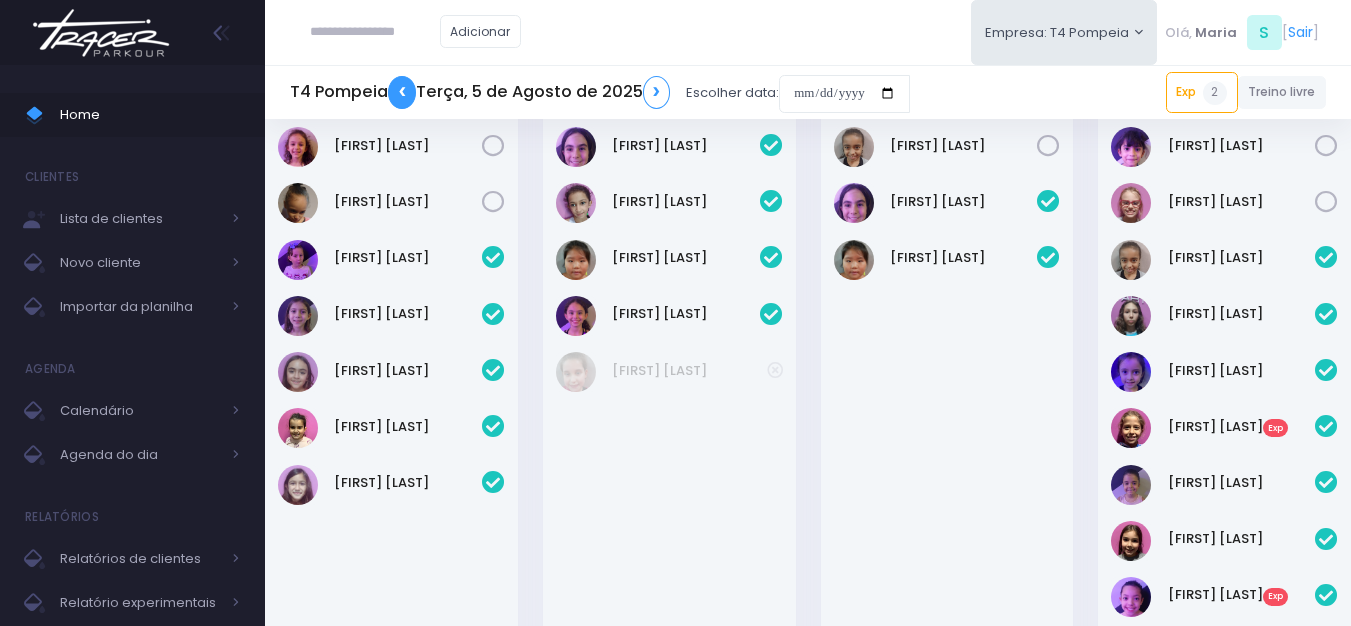 click on "❮" at bounding box center [402, 92] 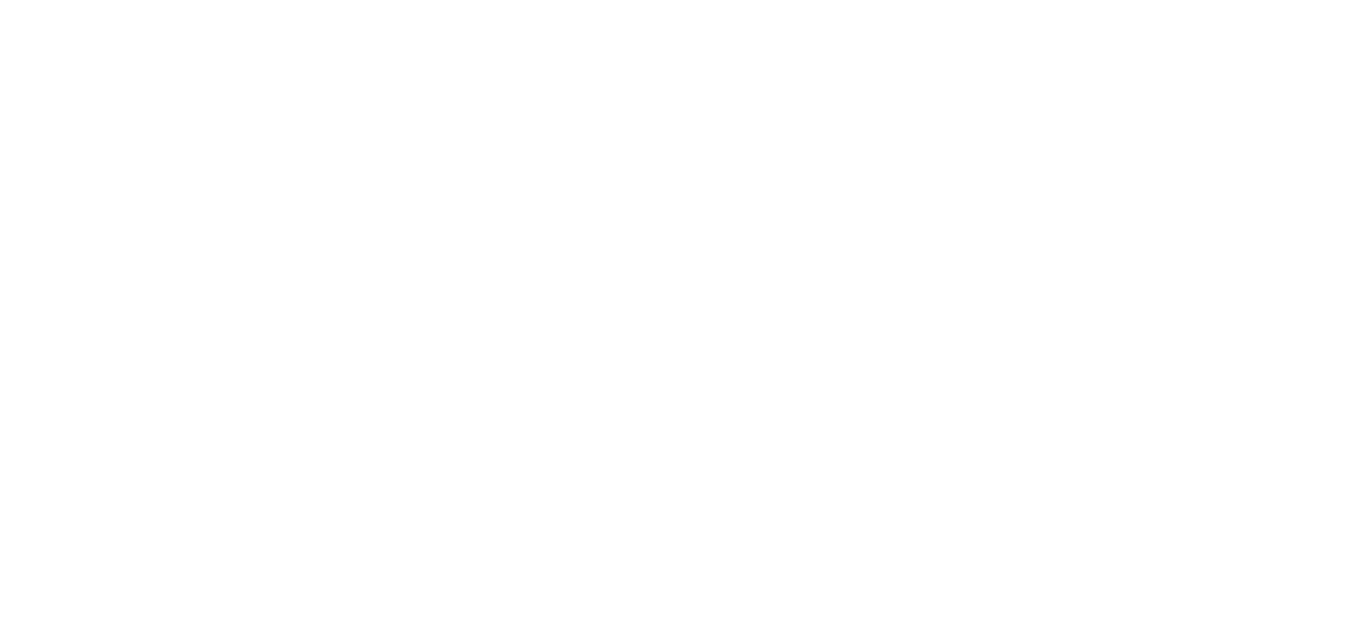 scroll, scrollTop: 0, scrollLeft: 0, axis: both 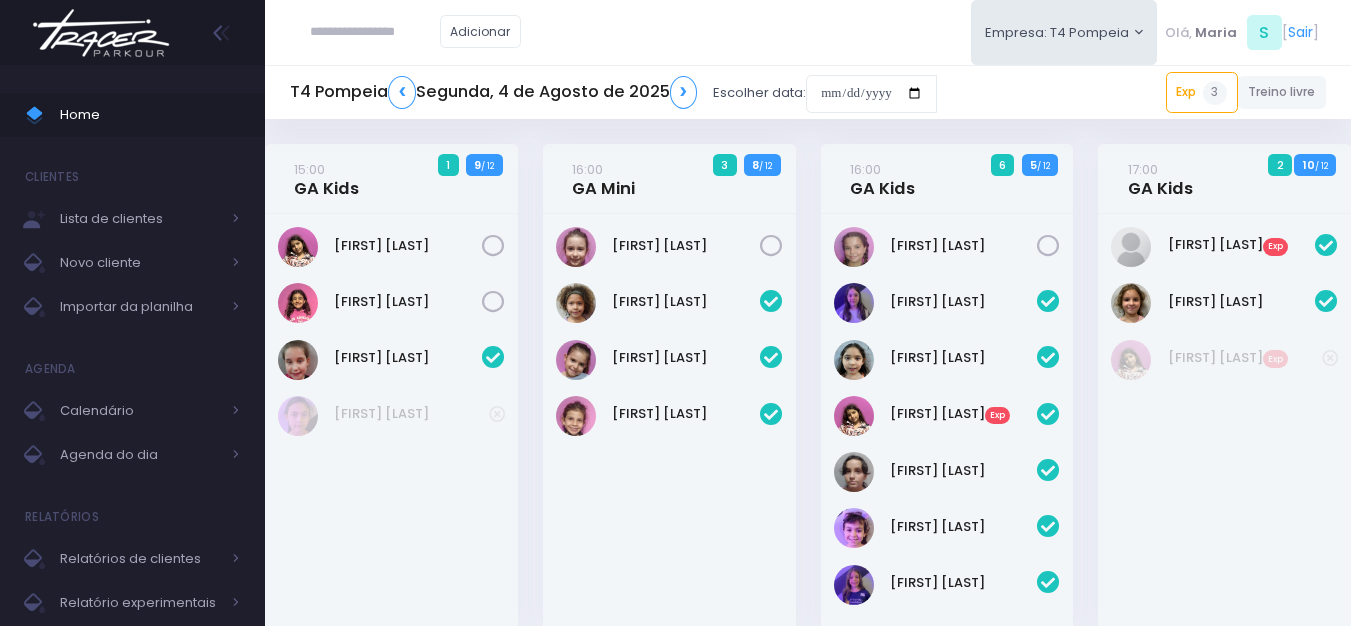 click at bounding box center [101, 33] 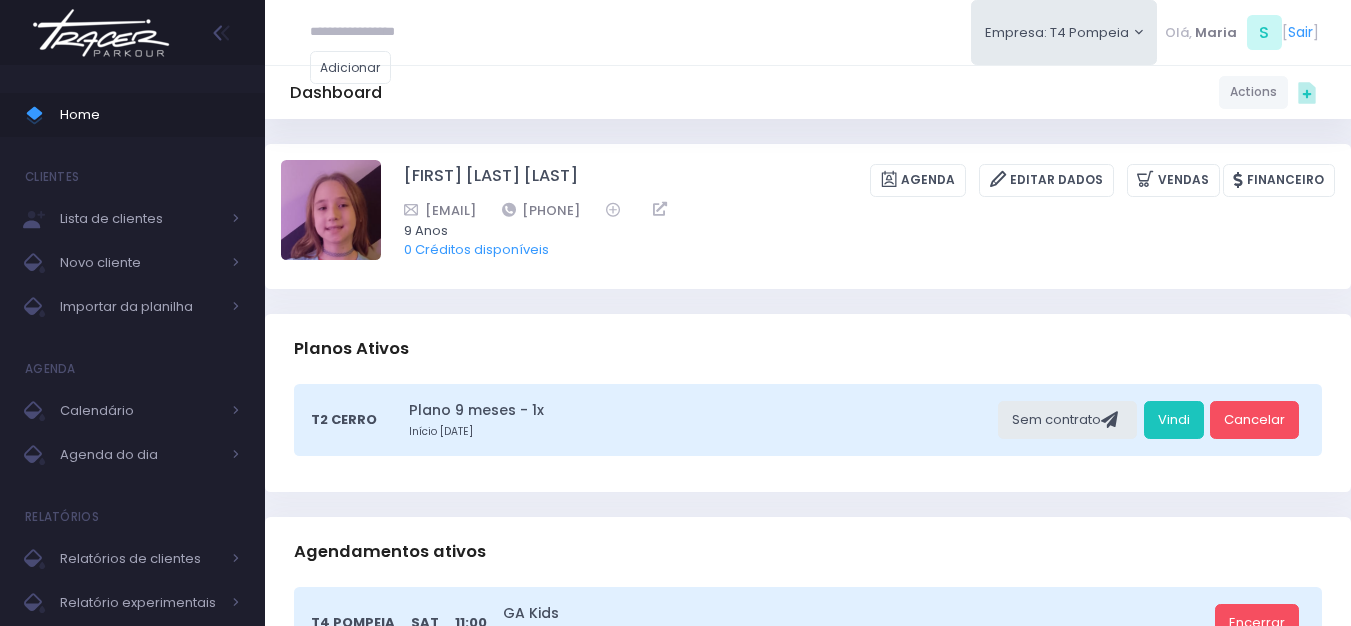 scroll, scrollTop: 0, scrollLeft: 0, axis: both 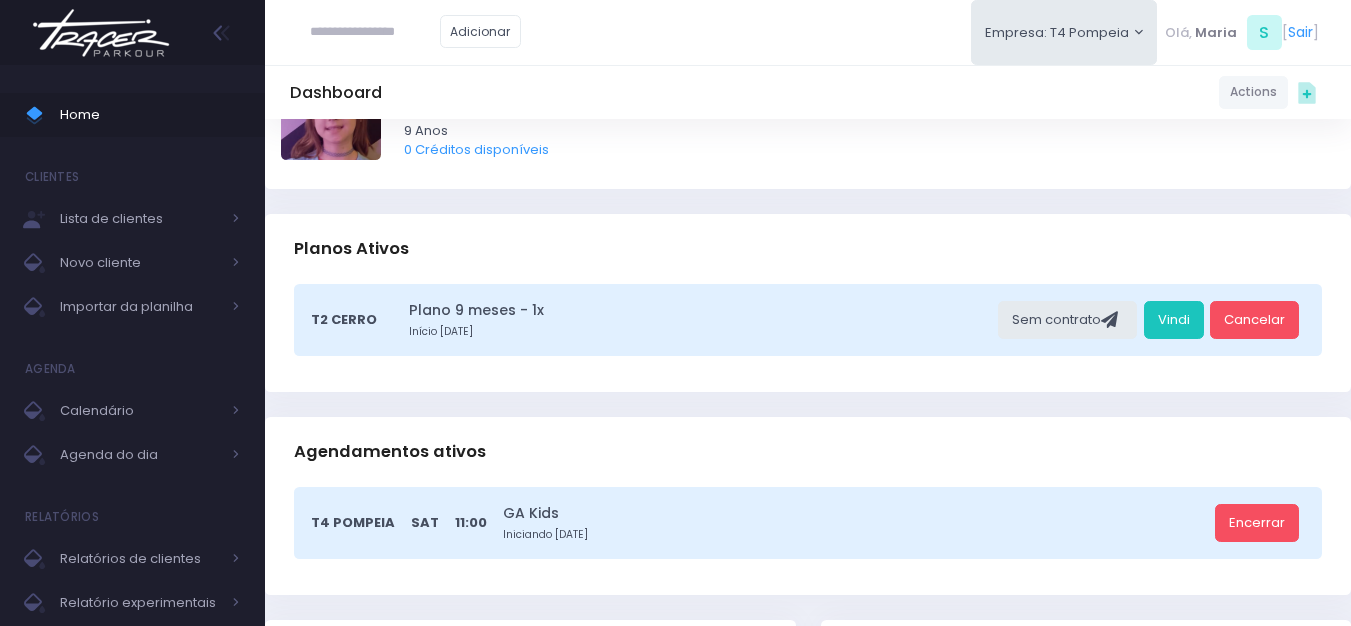 click at bounding box center [375, 32] 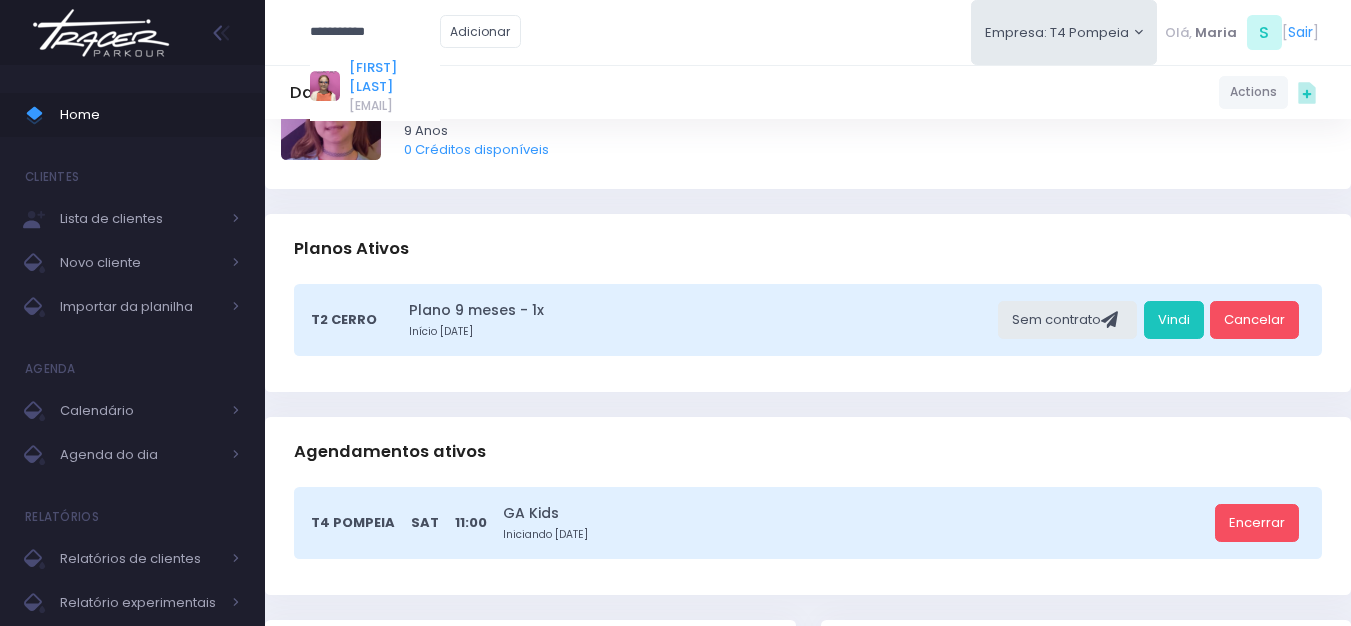 click on "[FIRST] [LAST]" at bounding box center [394, 77] 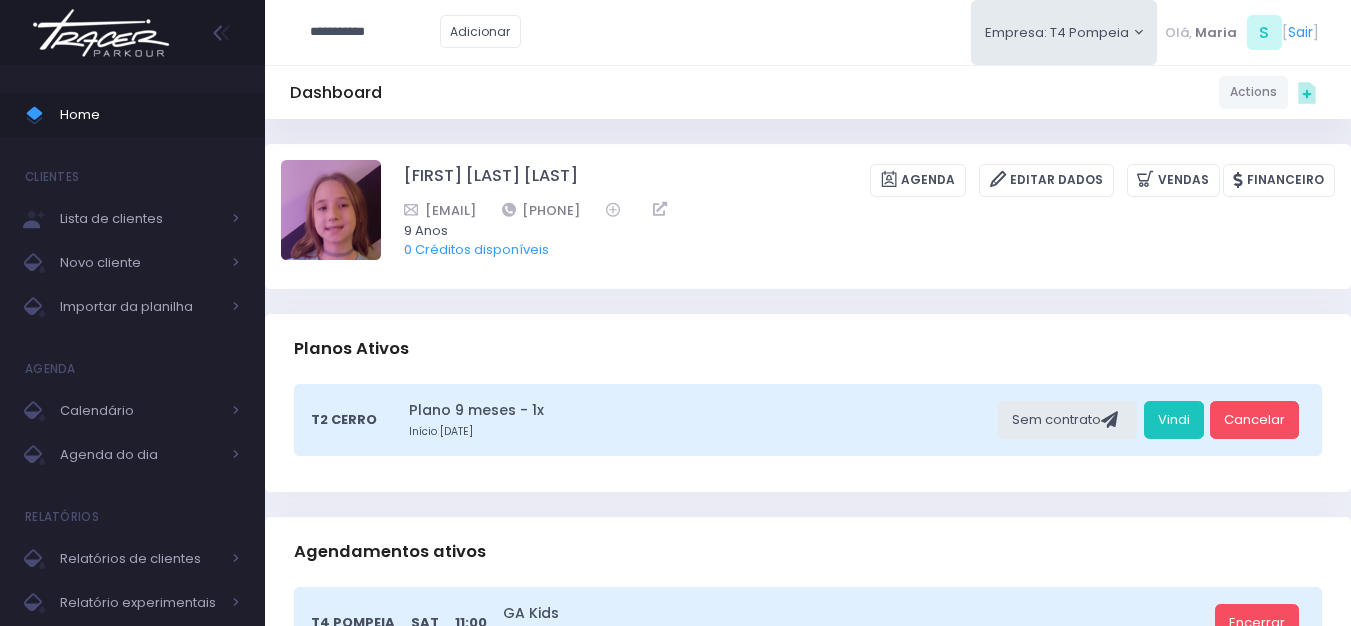 type on "**********" 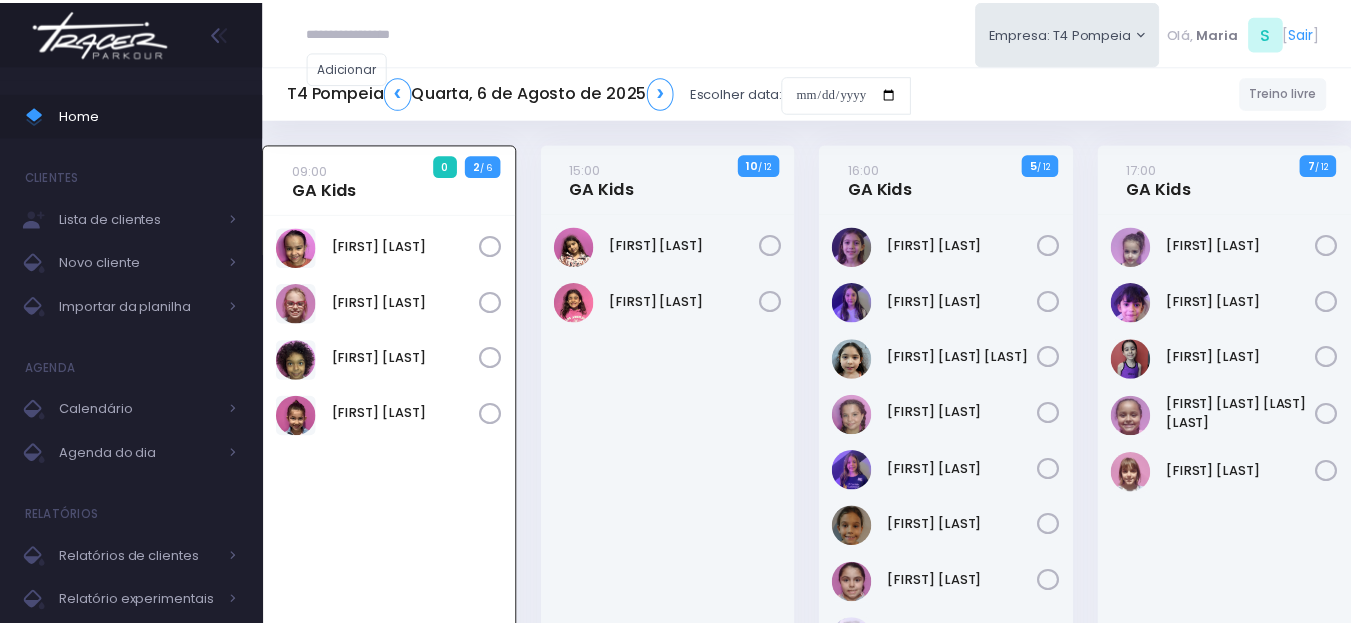 scroll, scrollTop: 0, scrollLeft: 0, axis: both 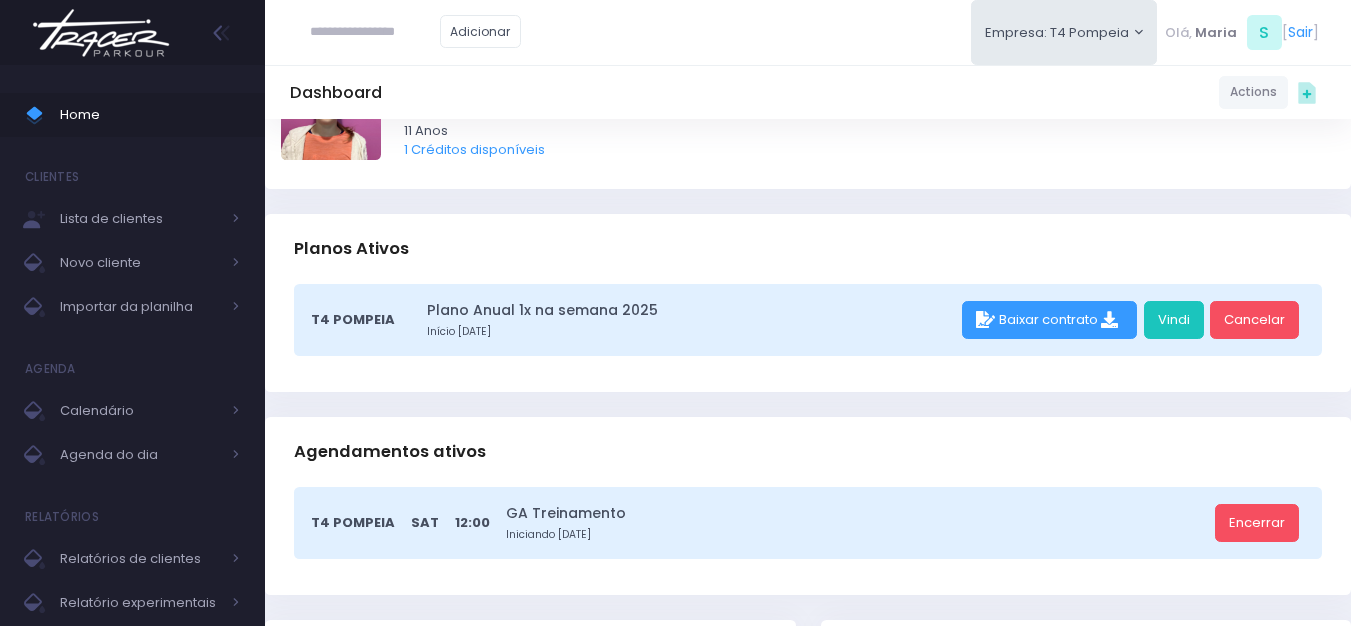 click at bounding box center [375, 32] 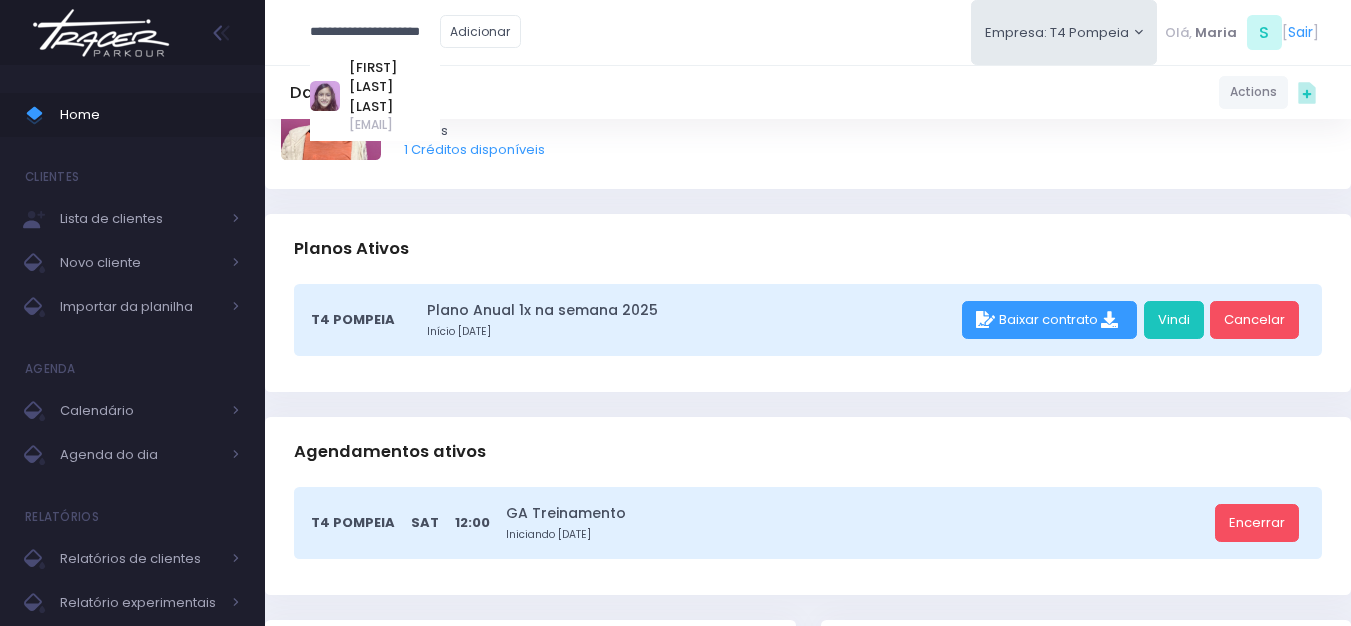 click on "[FIRST] [LAST] [LAST]" at bounding box center (394, 87) 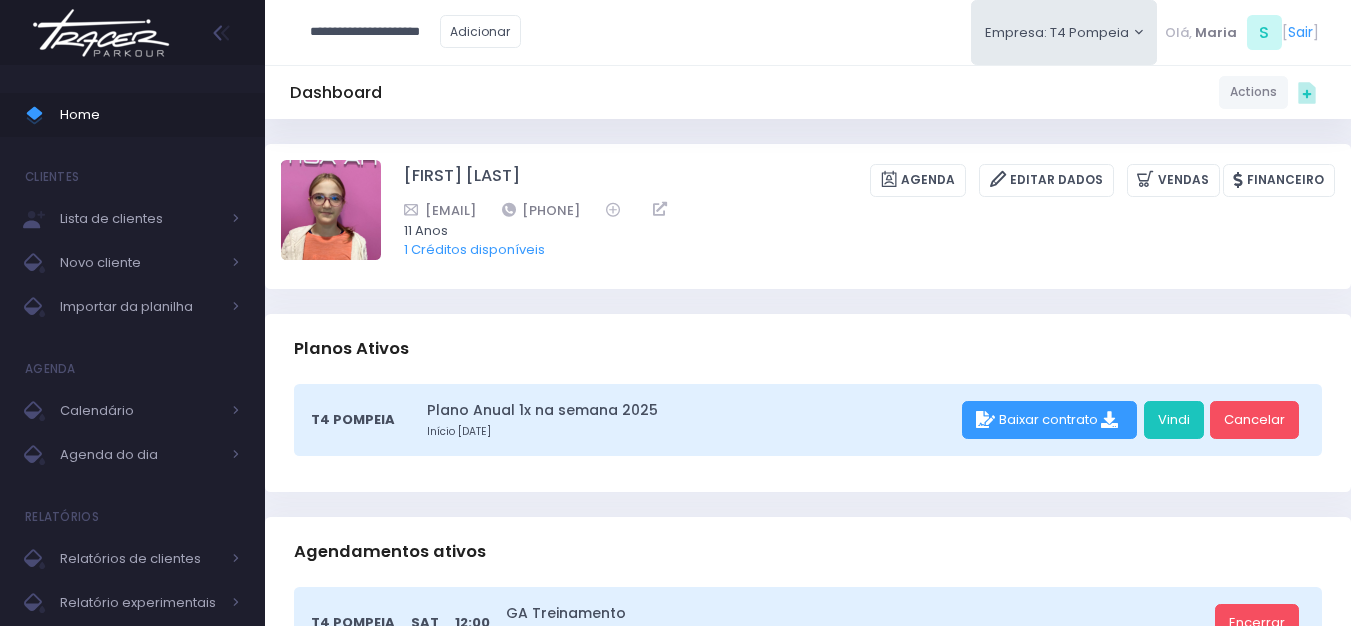 type on "**********" 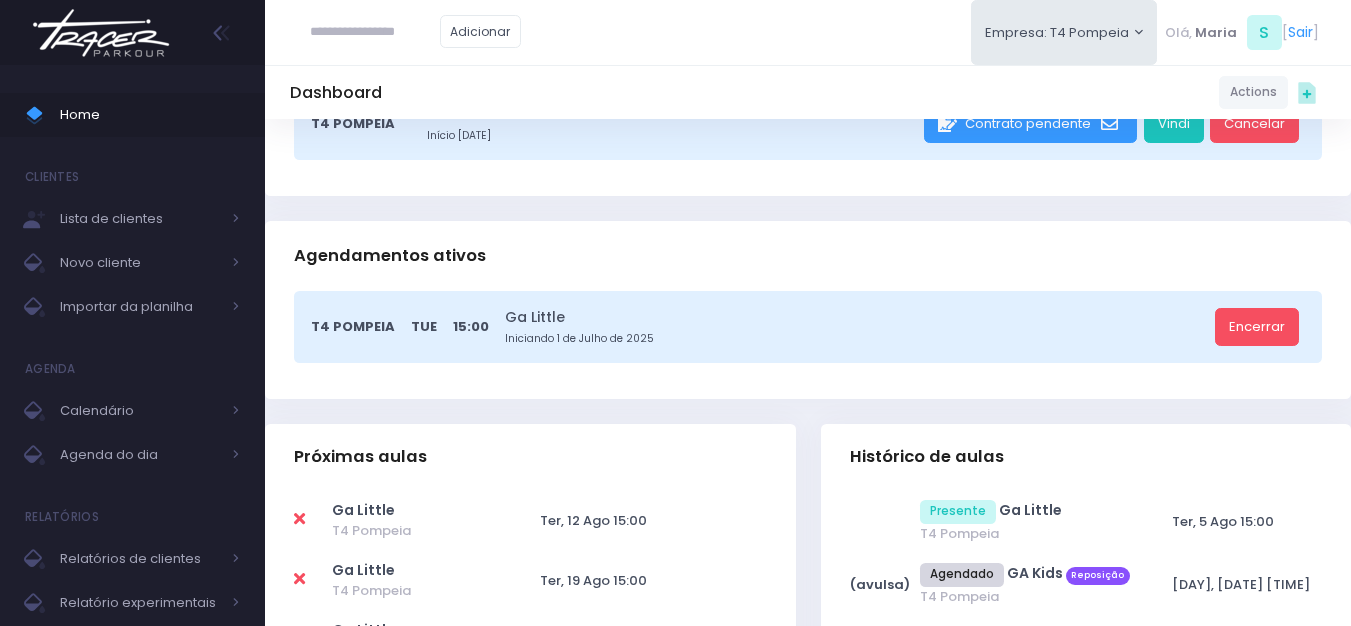 scroll, scrollTop: 300, scrollLeft: 0, axis: vertical 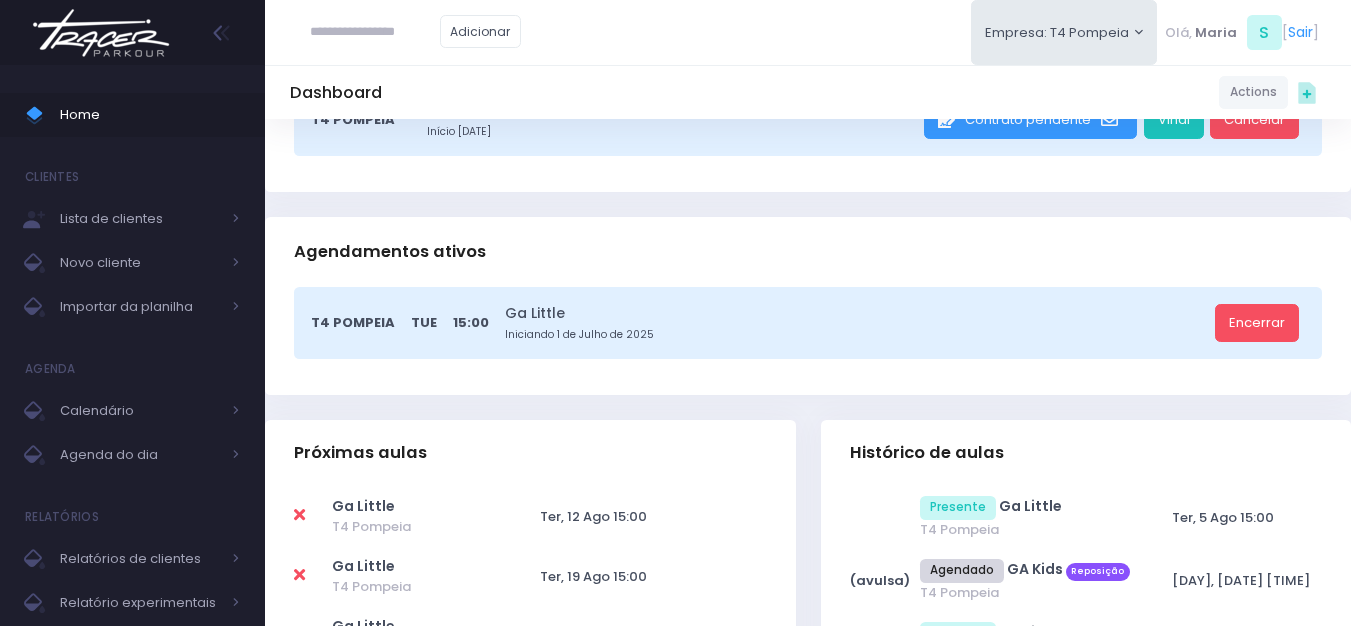click at bounding box center [375, 32] 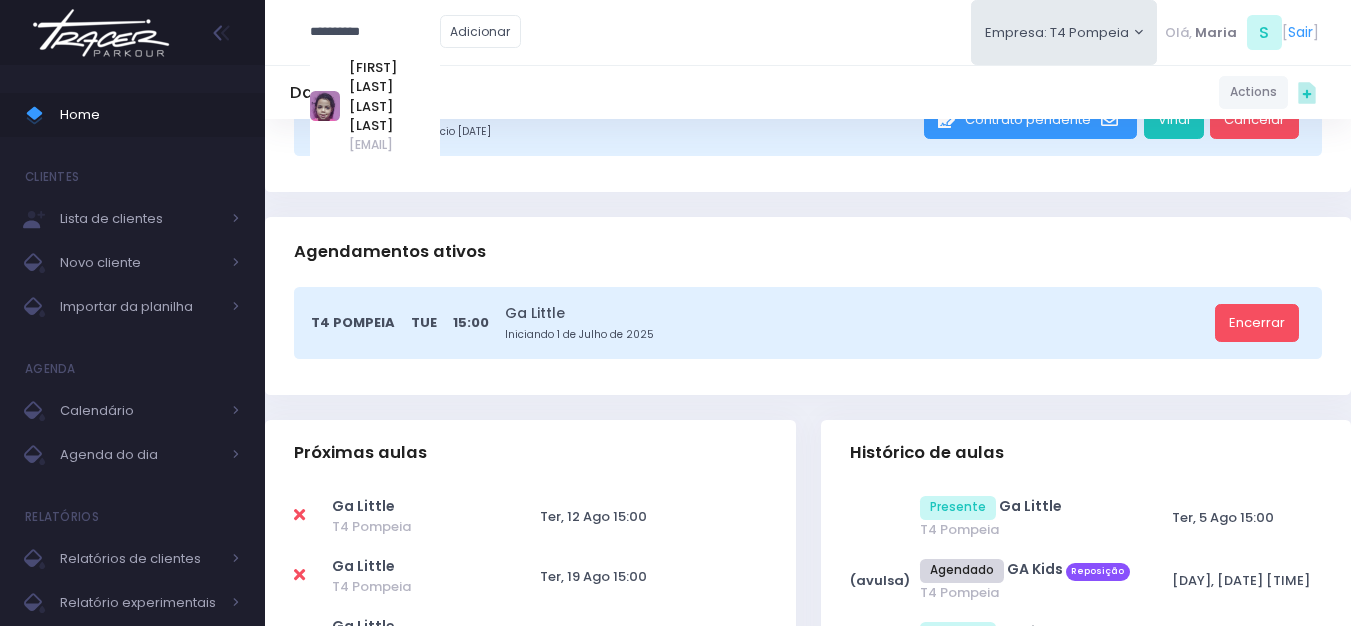 click on "Laís do Prado Pereira Alves" at bounding box center [394, 97] 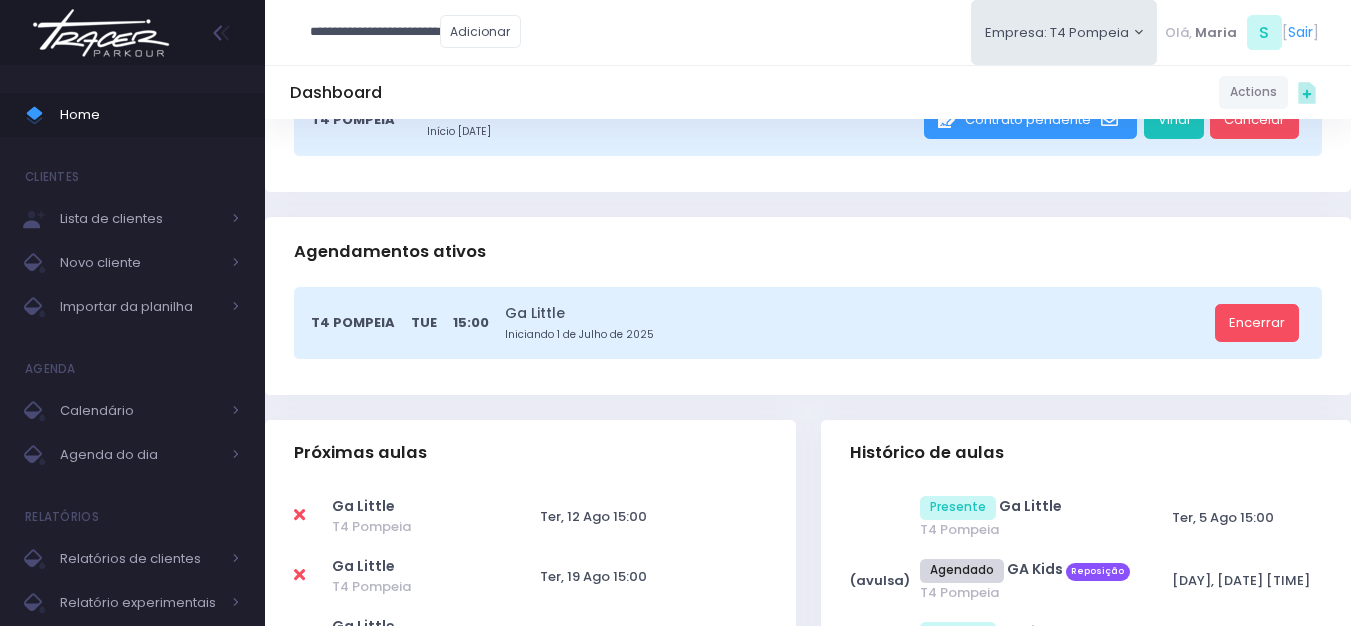 scroll, scrollTop: 0, scrollLeft: 0, axis: both 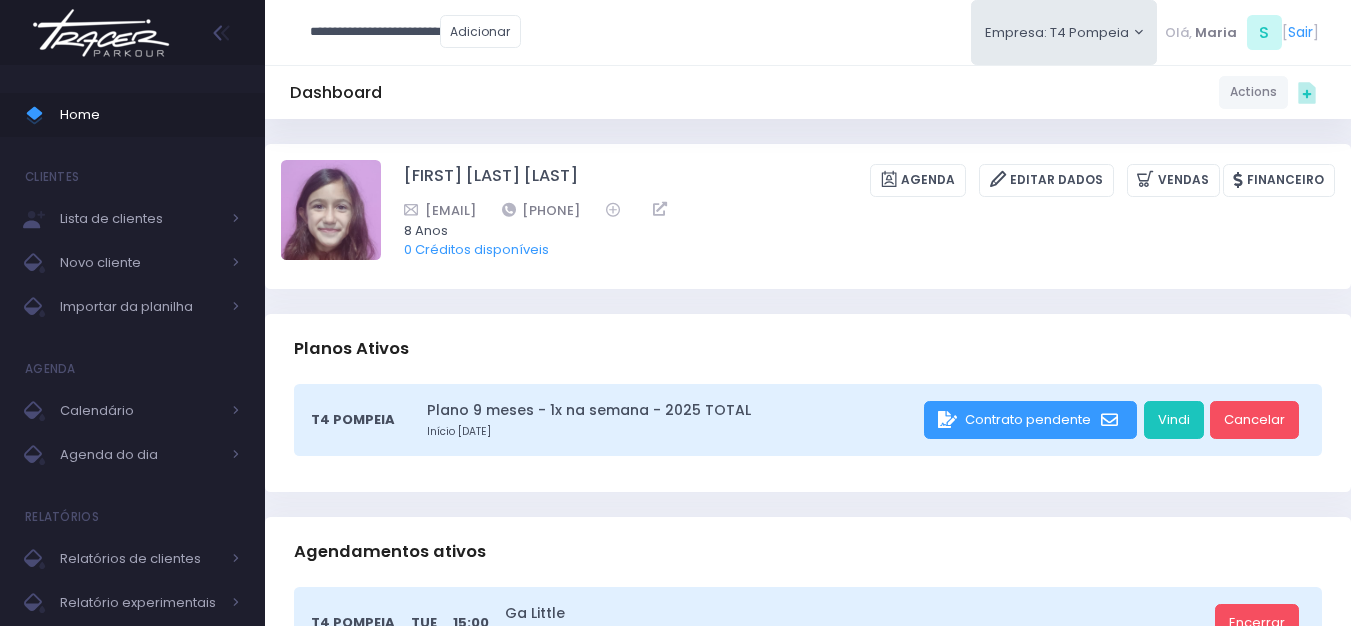 type on "**********" 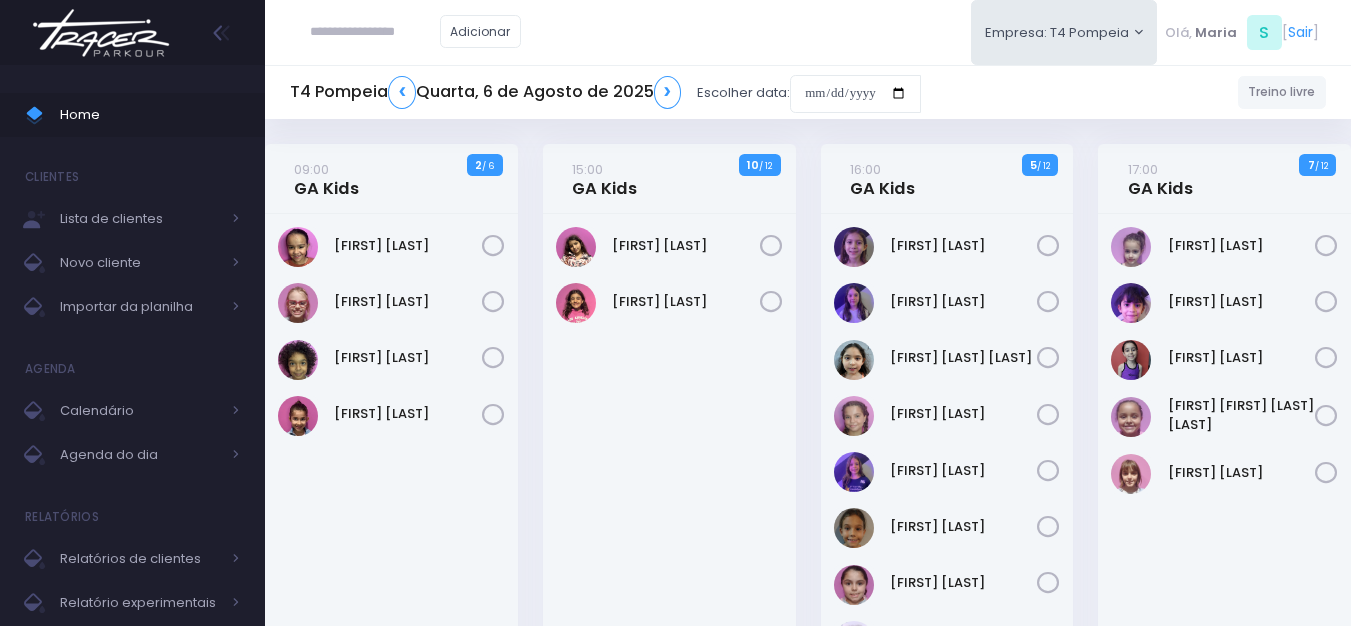scroll, scrollTop: 0, scrollLeft: 0, axis: both 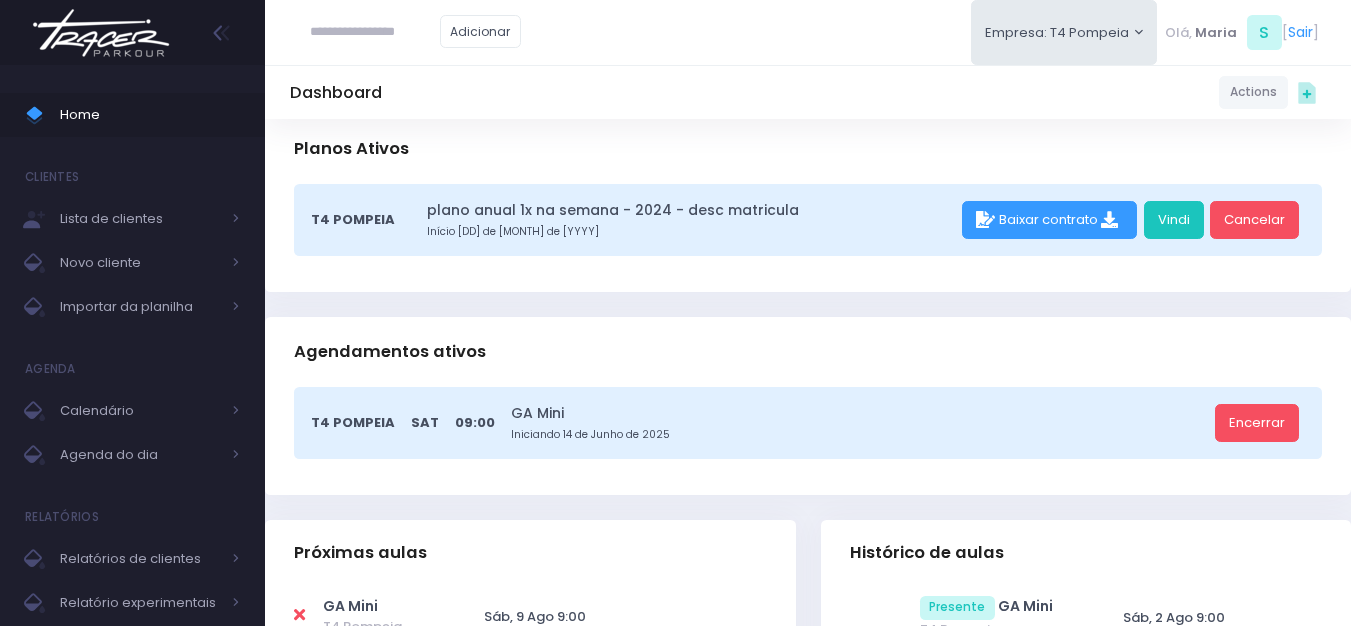click at bounding box center [375, 32] 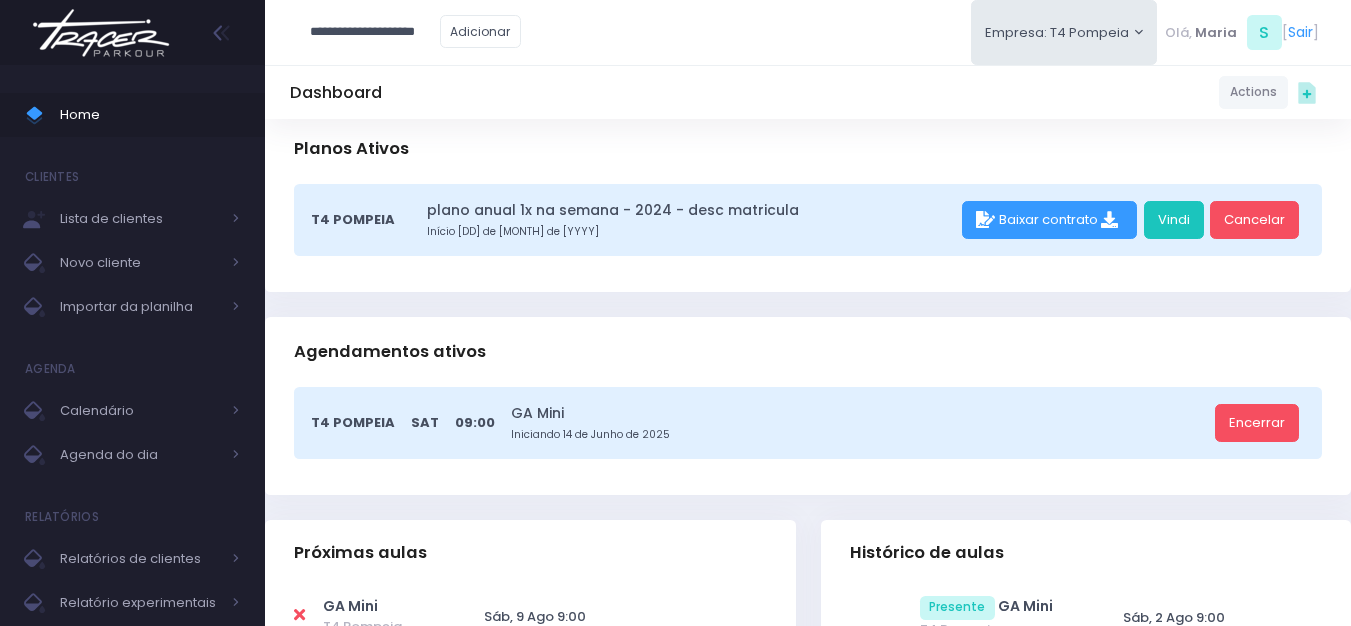 type on "**********" 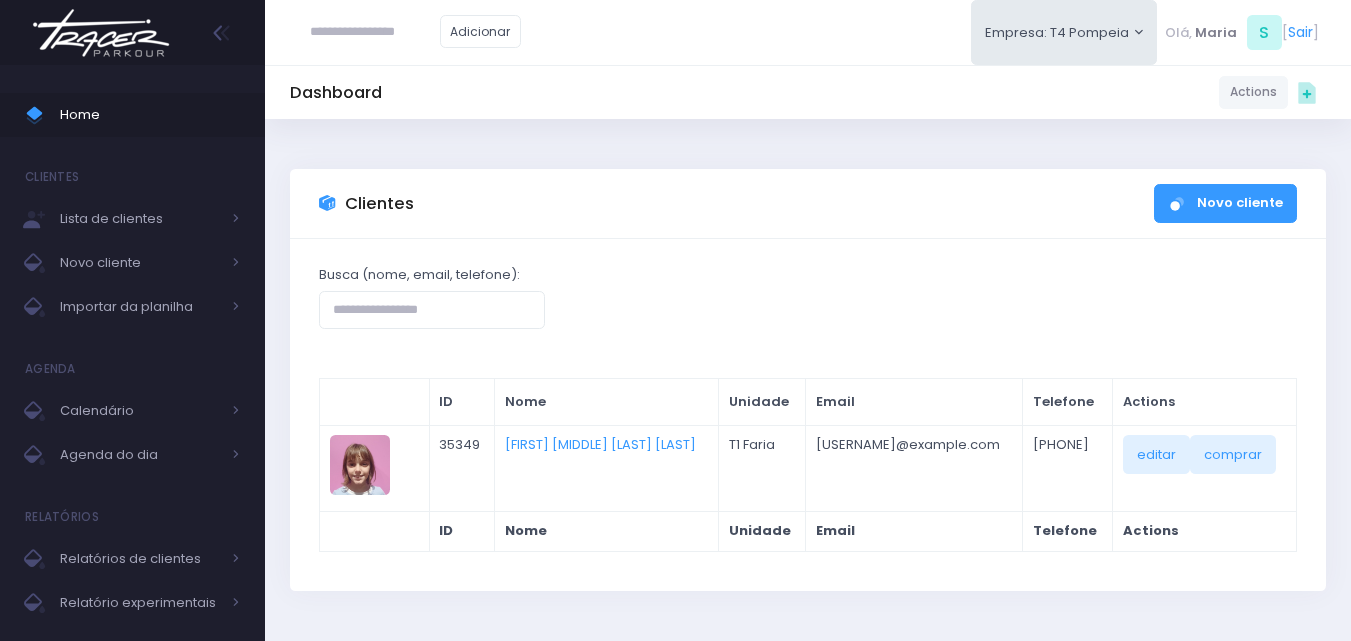 scroll, scrollTop: 0, scrollLeft: 0, axis: both 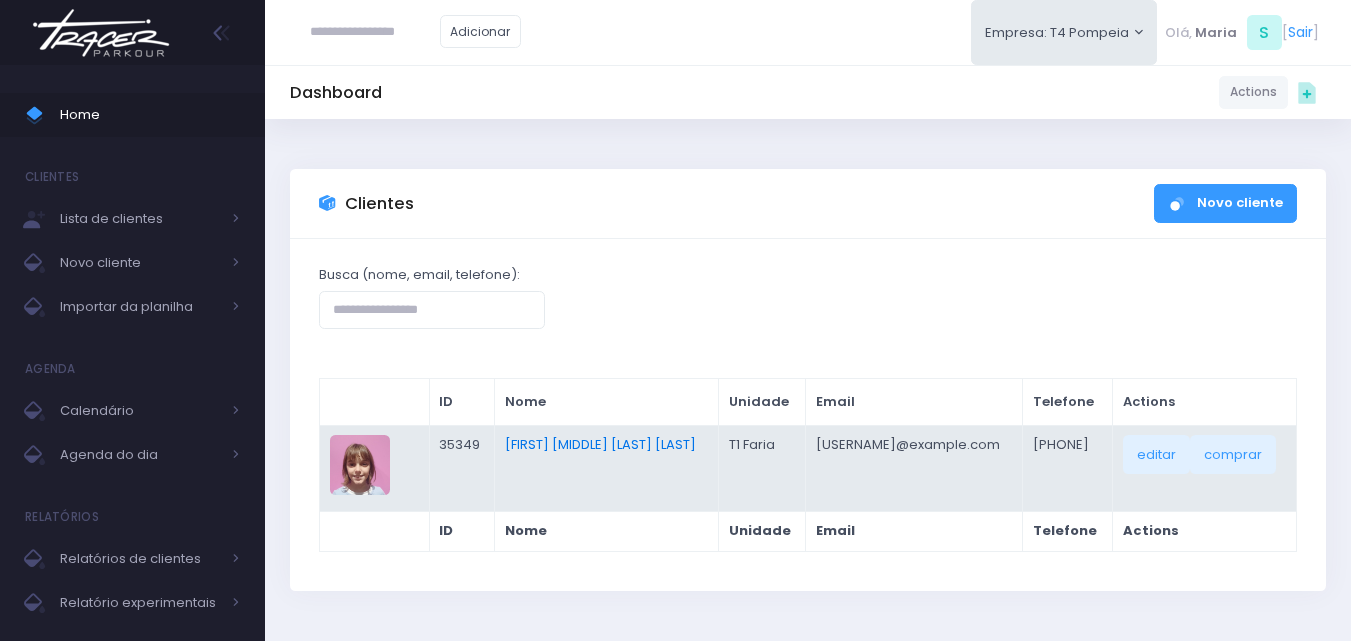 drag, startPoint x: 546, startPoint y: 433, endPoint x: 541, endPoint y: 449, distance: 16.763054 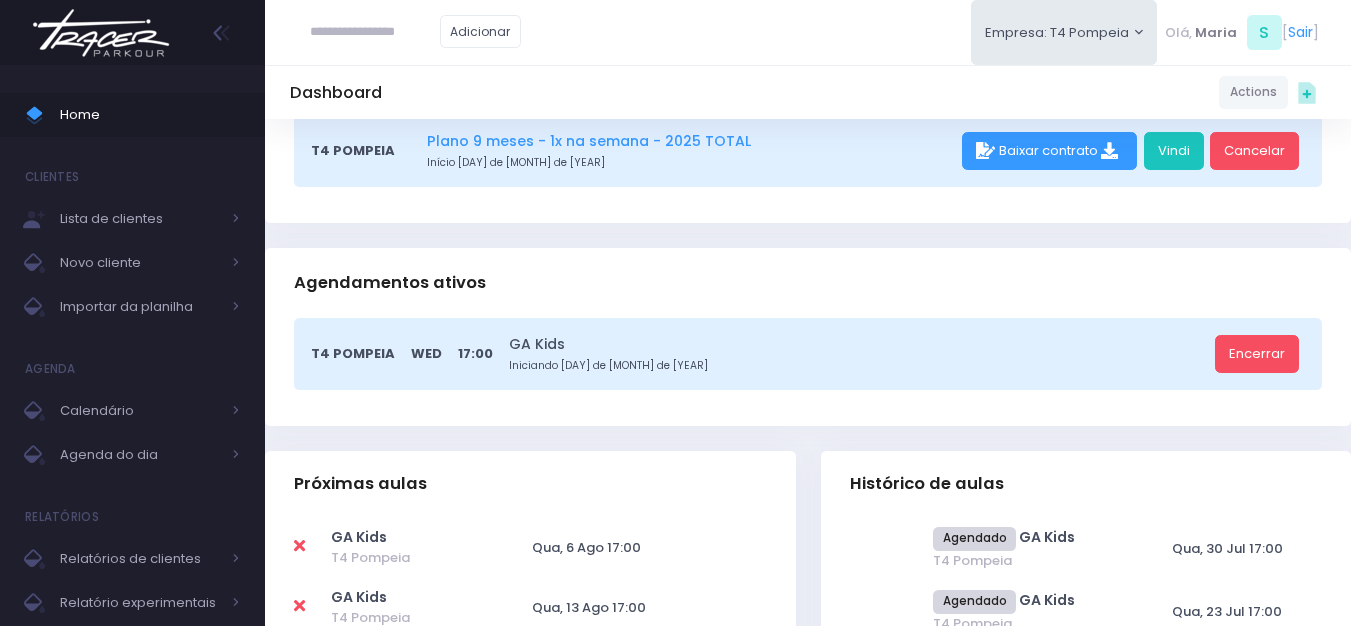scroll, scrollTop: 300, scrollLeft: 0, axis: vertical 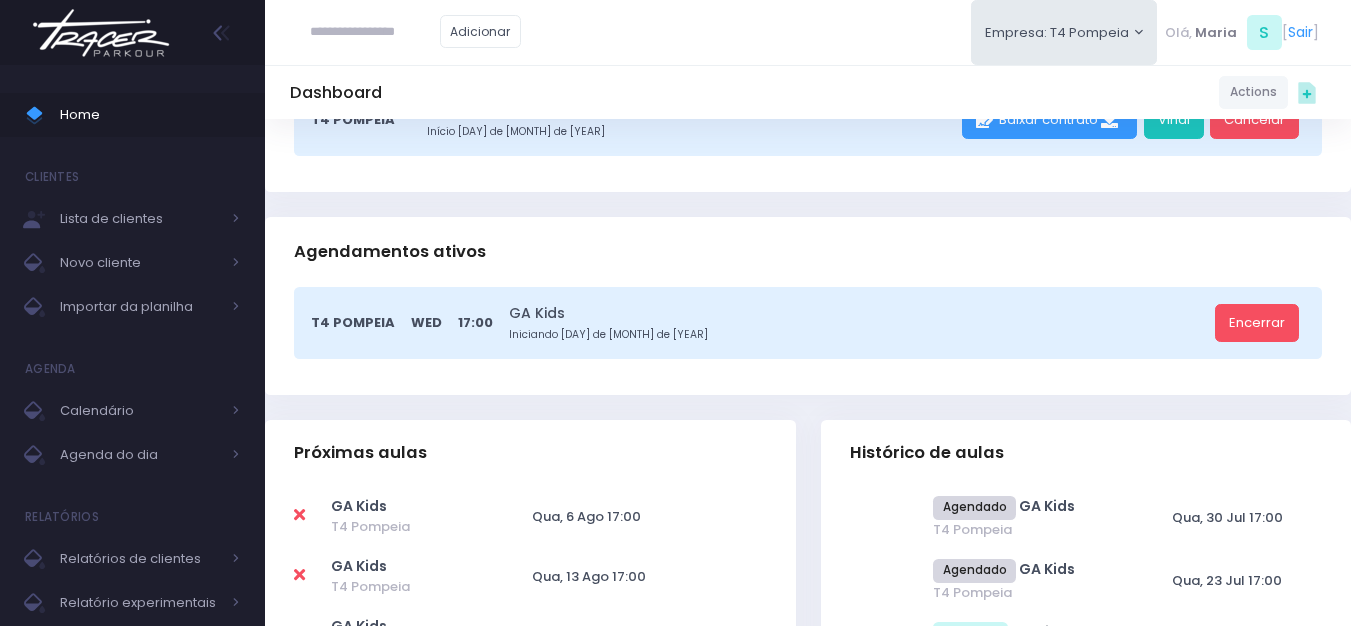 click at bounding box center (375, 32) 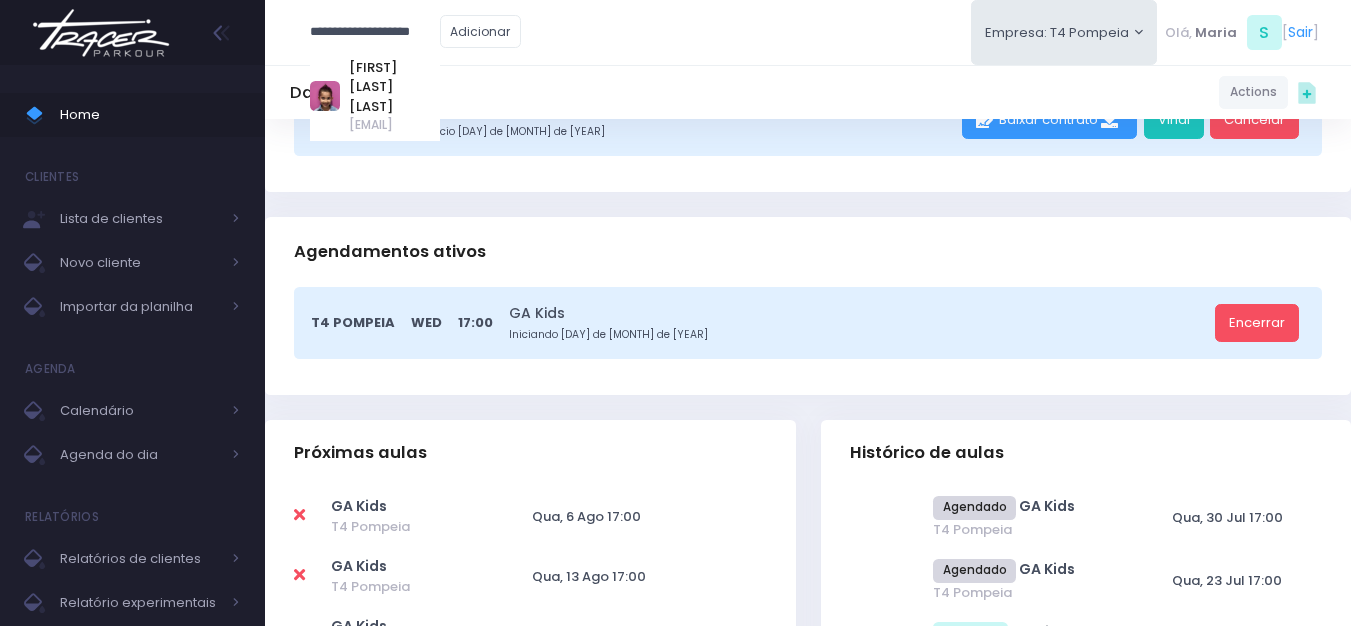 click on "STELLA ARAUJO LAGUNA" at bounding box center (394, 87) 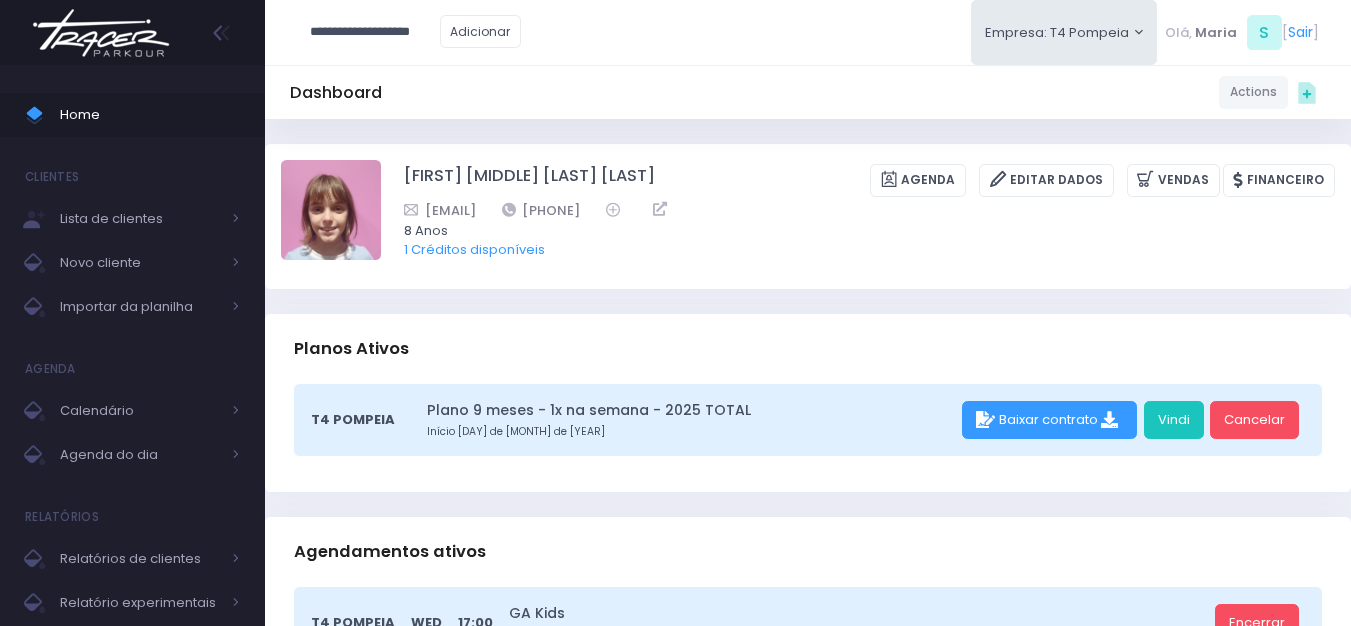 type on "**********" 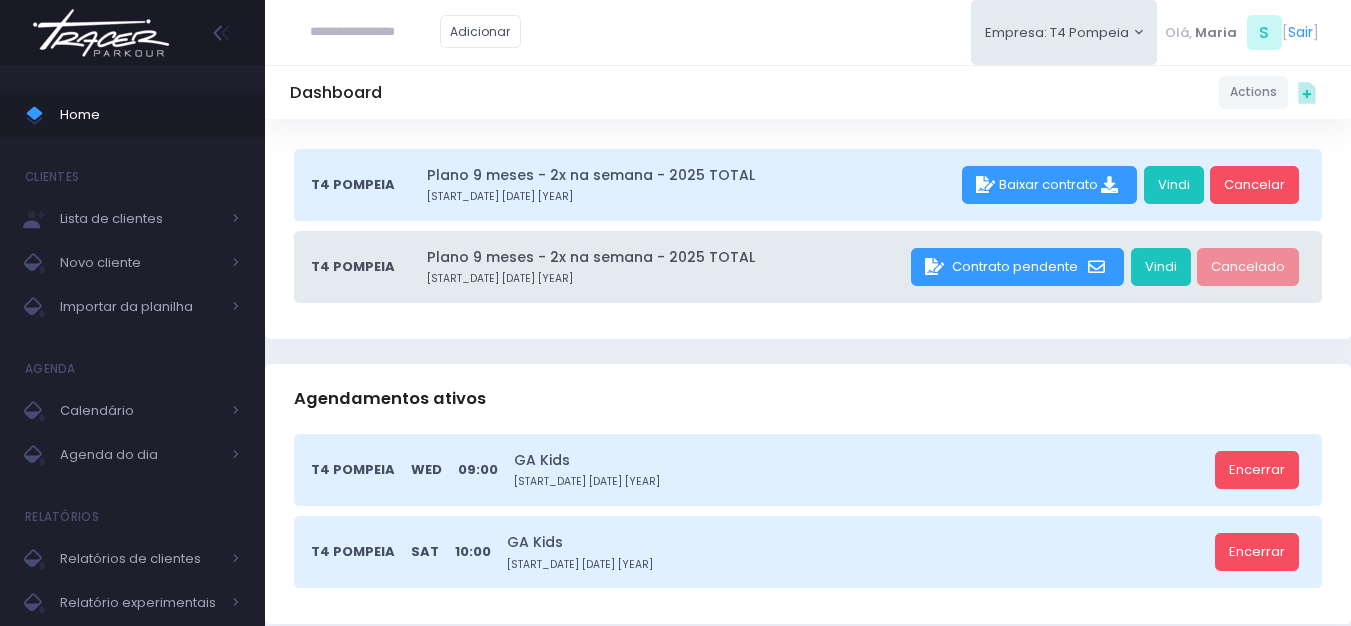 scroll, scrollTop: 200, scrollLeft: 0, axis: vertical 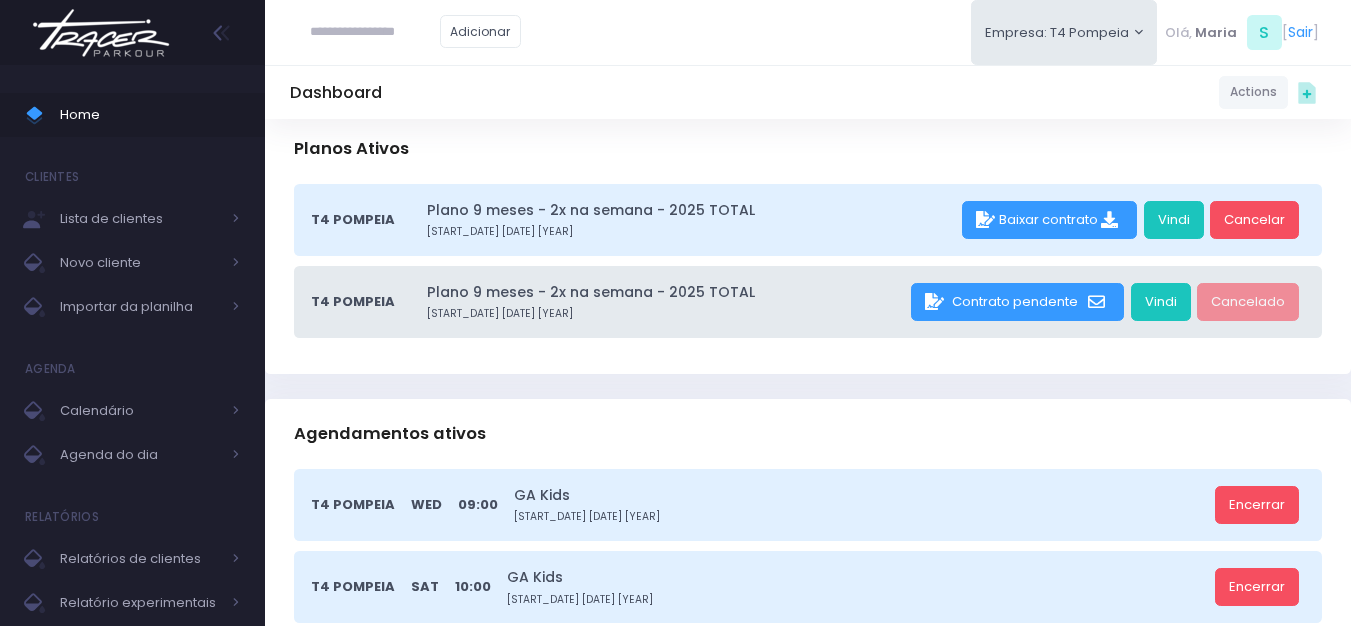 click at bounding box center [375, 32] 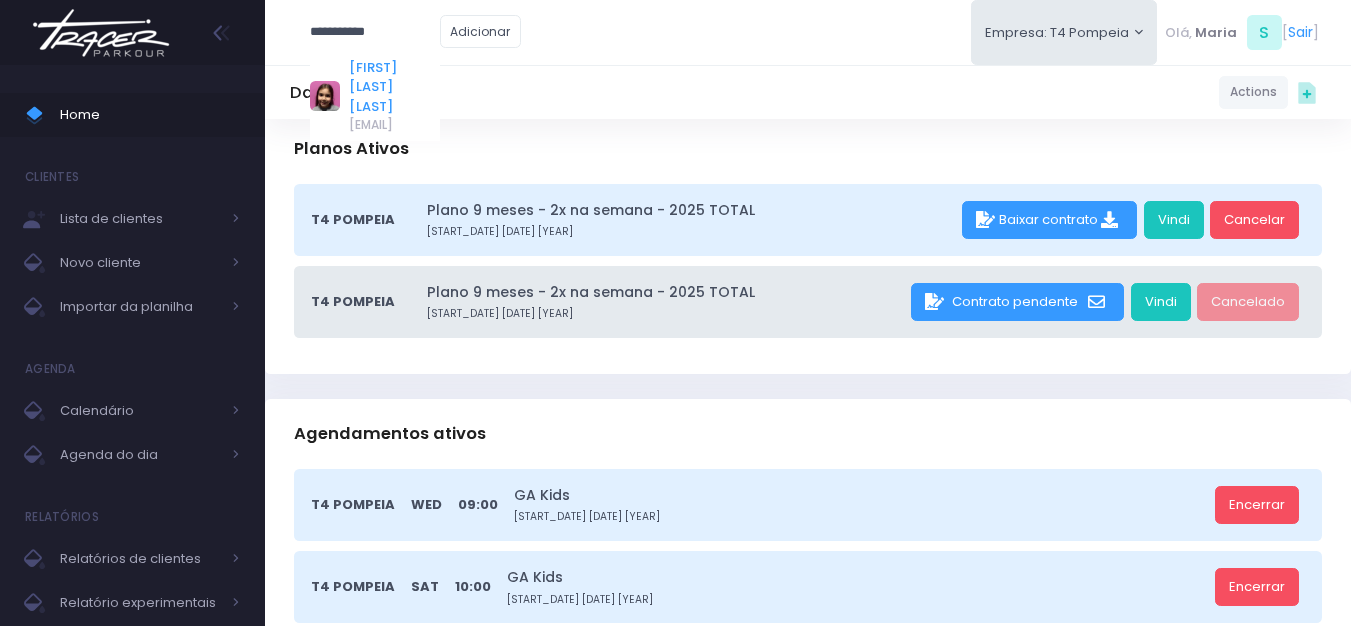 click on "[FIRST] [LAST] [LAST]" at bounding box center [394, 87] 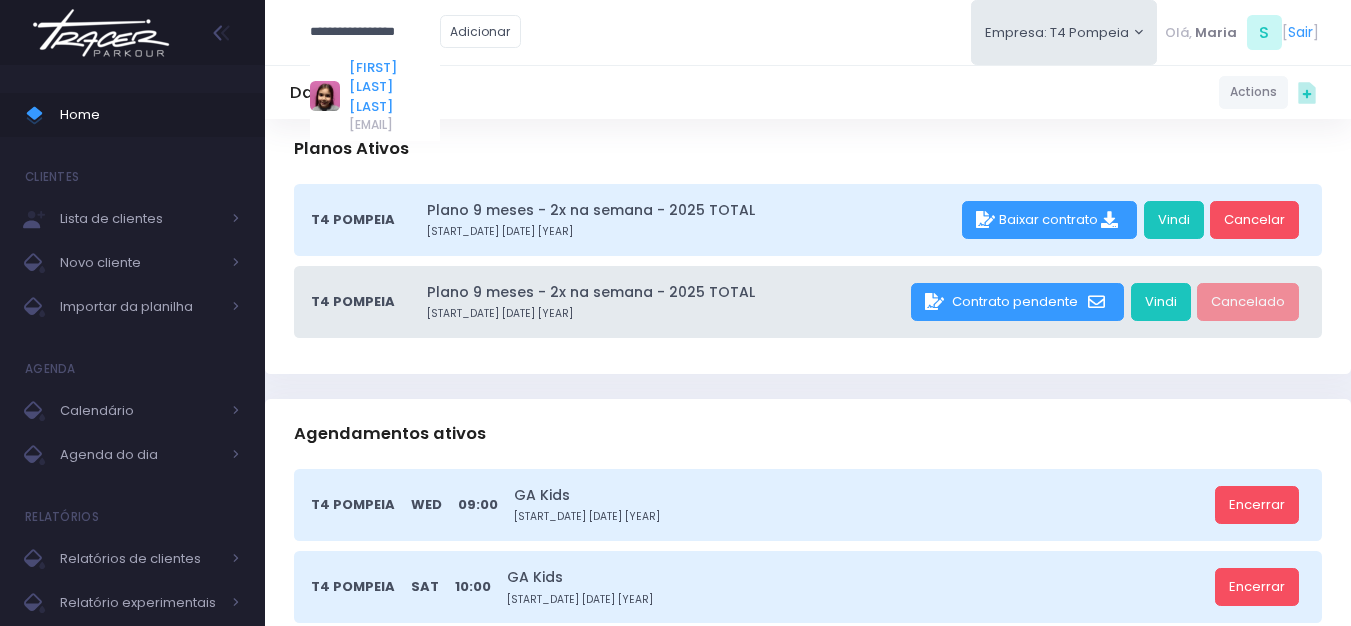 scroll, scrollTop: 0, scrollLeft: 0, axis: both 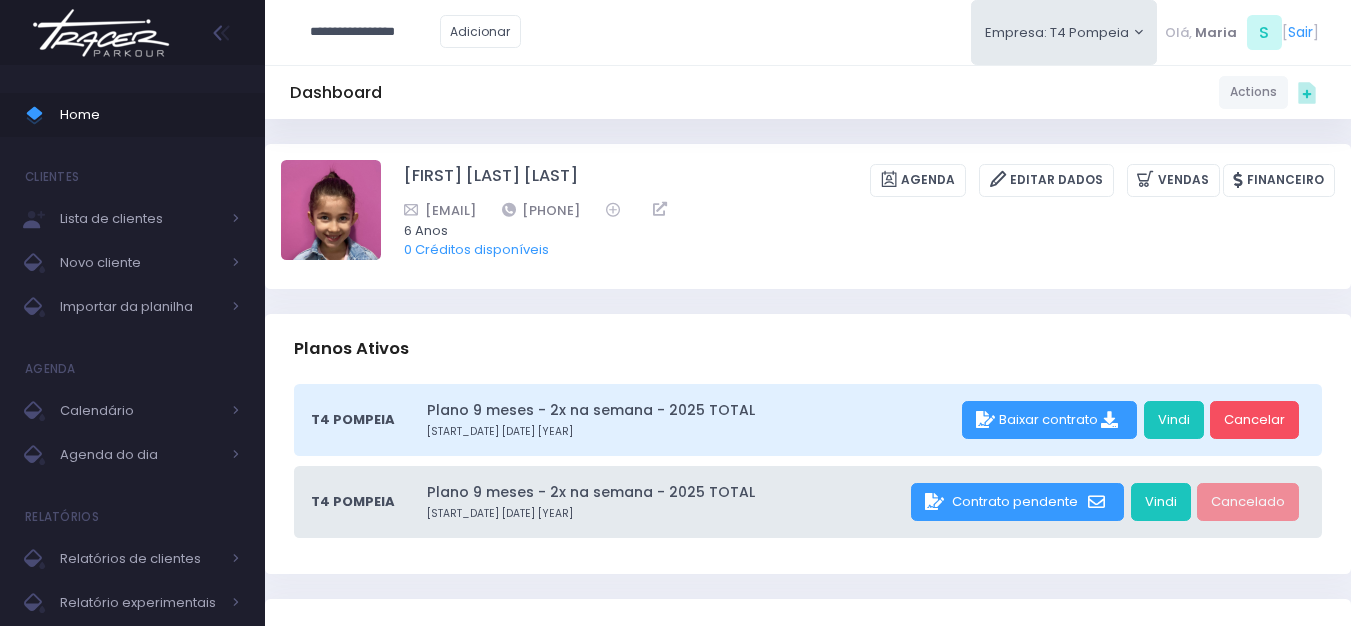 type on "**********" 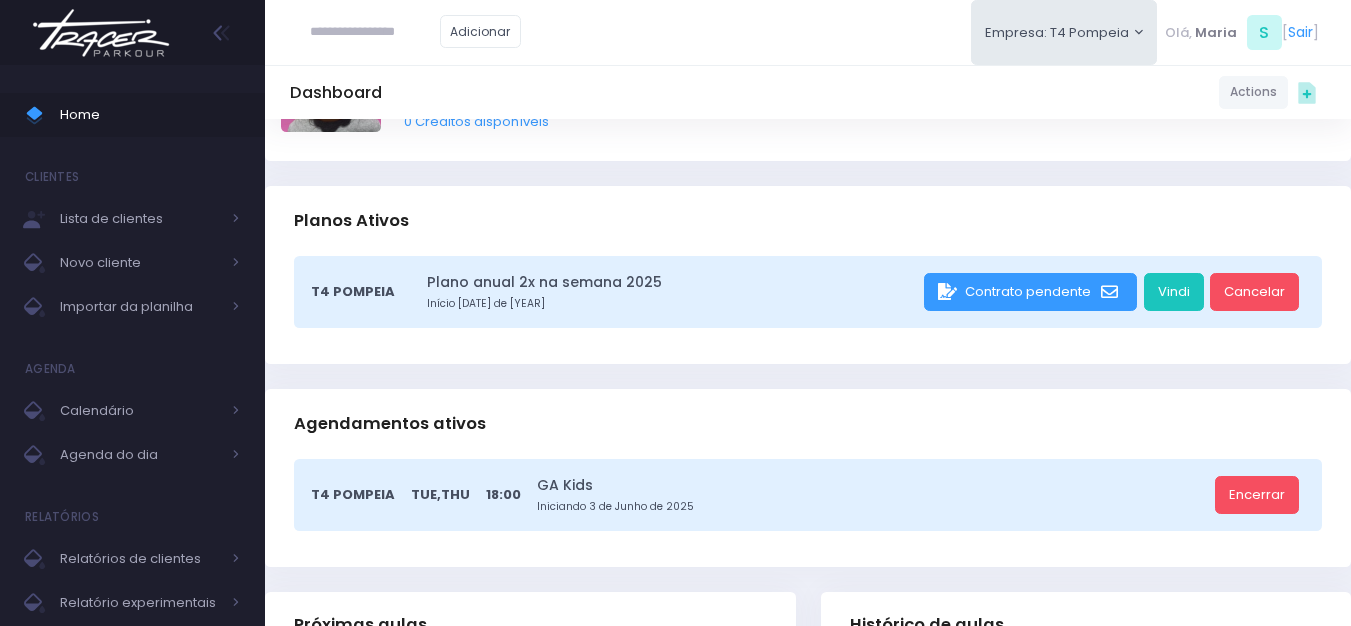 scroll, scrollTop: 300, scrollLeft: 0, axis: vertical 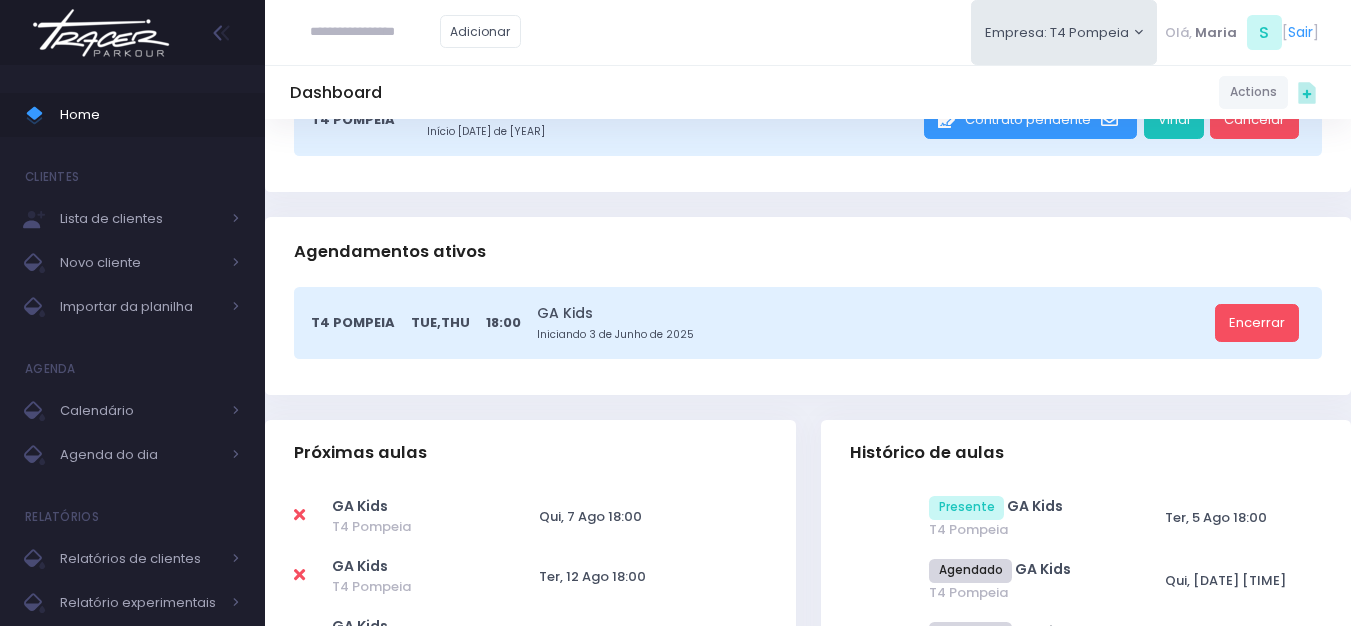 click at bounding box center (375, 32) 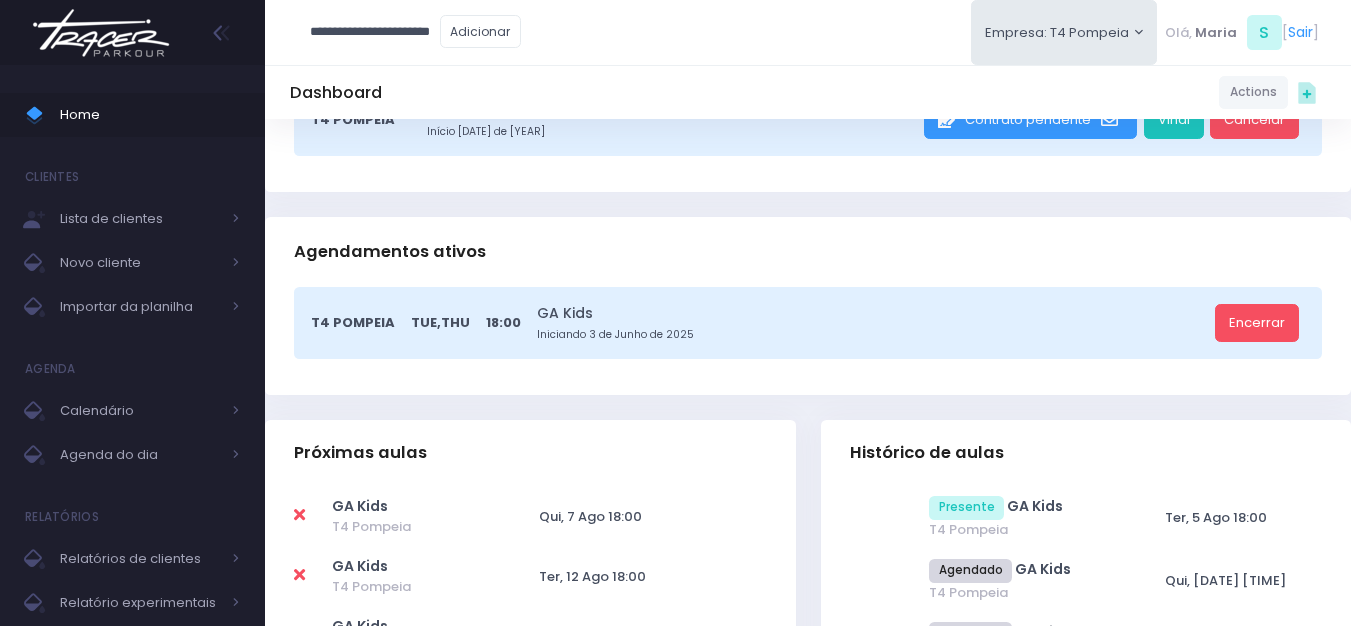 scroll, scrollTop: 0, scrollLeft: 6, axis: horizontal 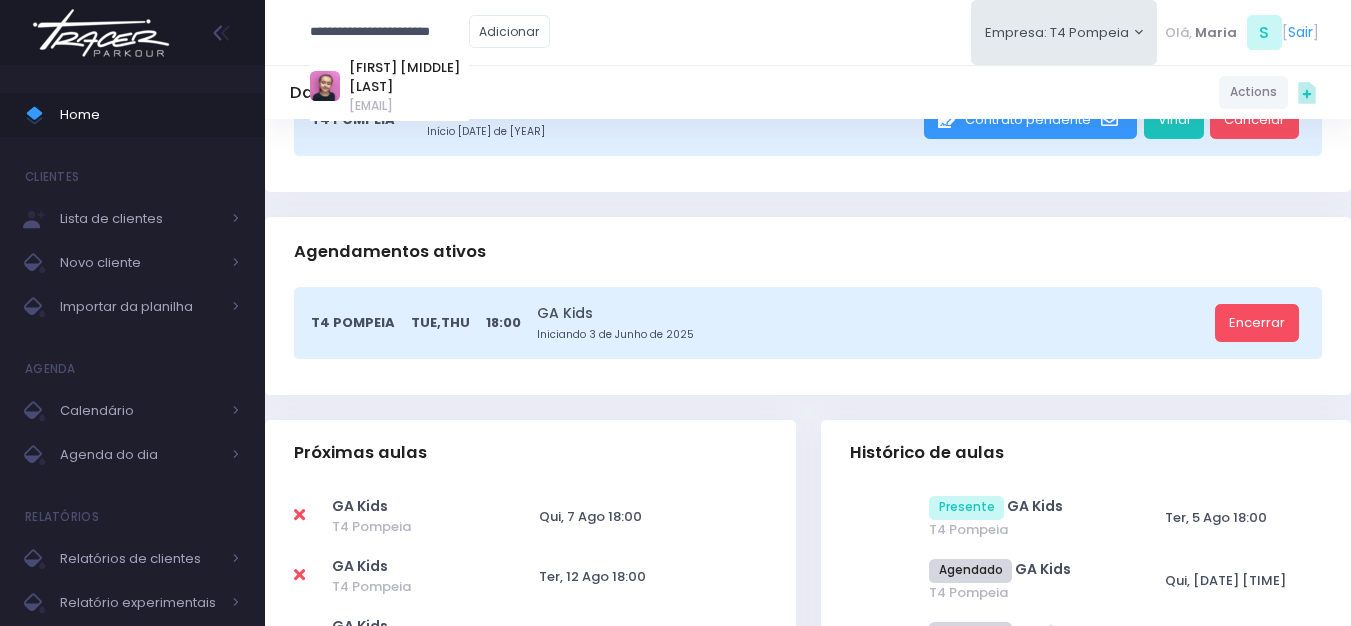 click on "[FIRST] [MIDDLE] [LAST]" at bounding box center (408, 77) 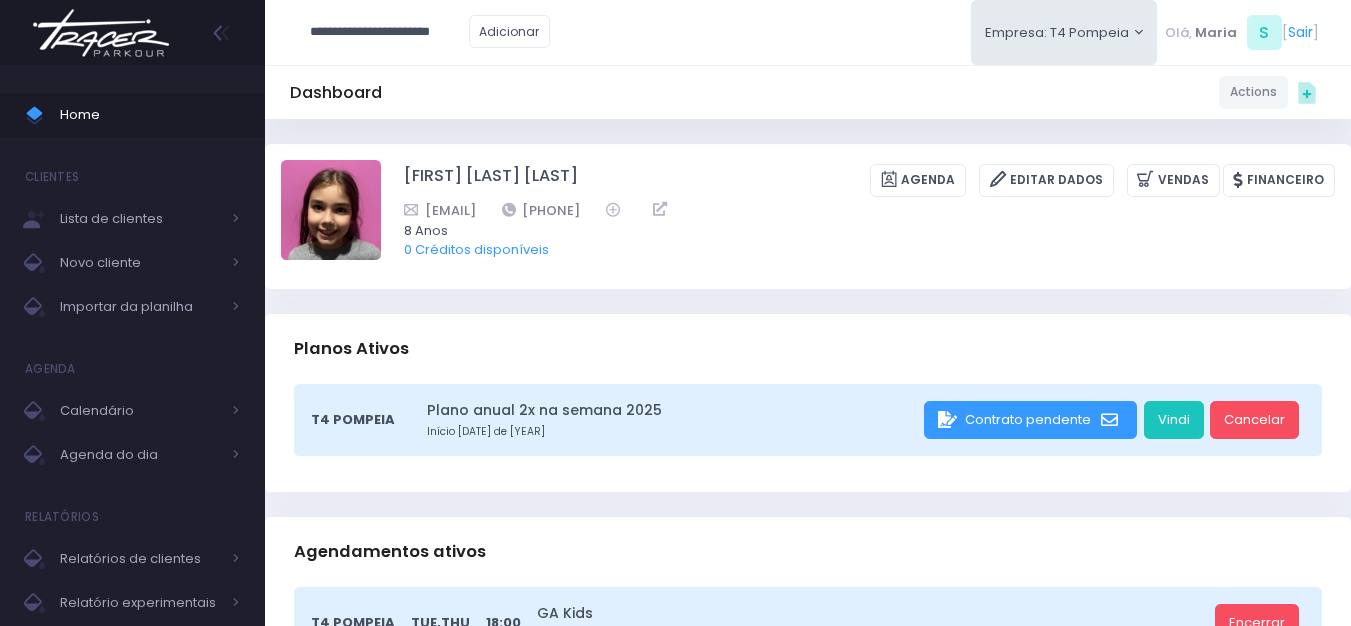 type on "**********" 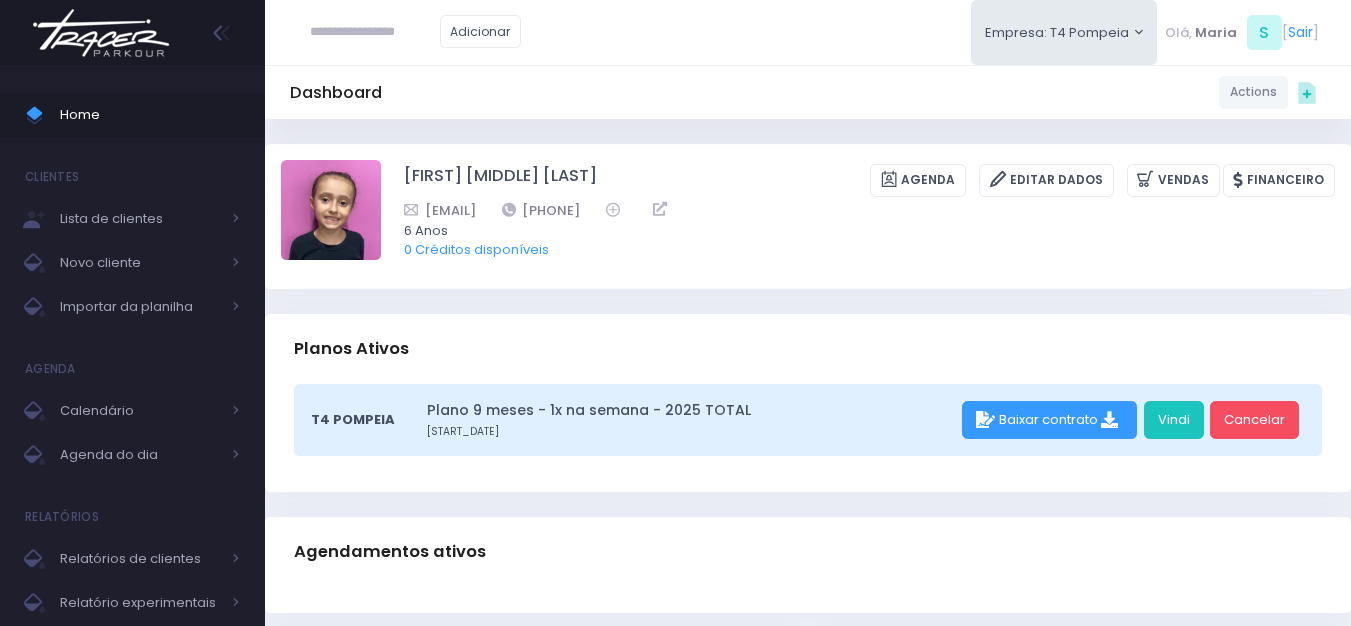 scroll, scrollTop: 0, scrollLeft: 0, axis: both 